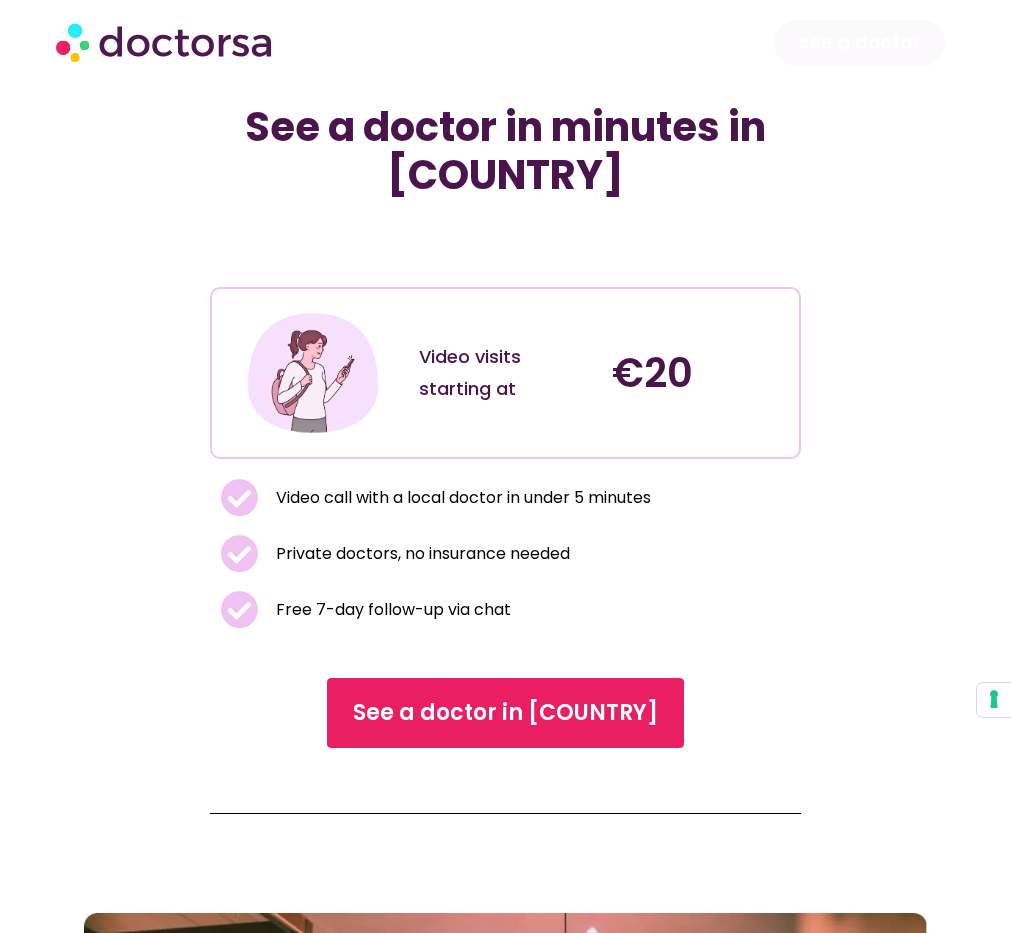scroll, scrollTop: 63, scrollLeft: 0, axis: vertical 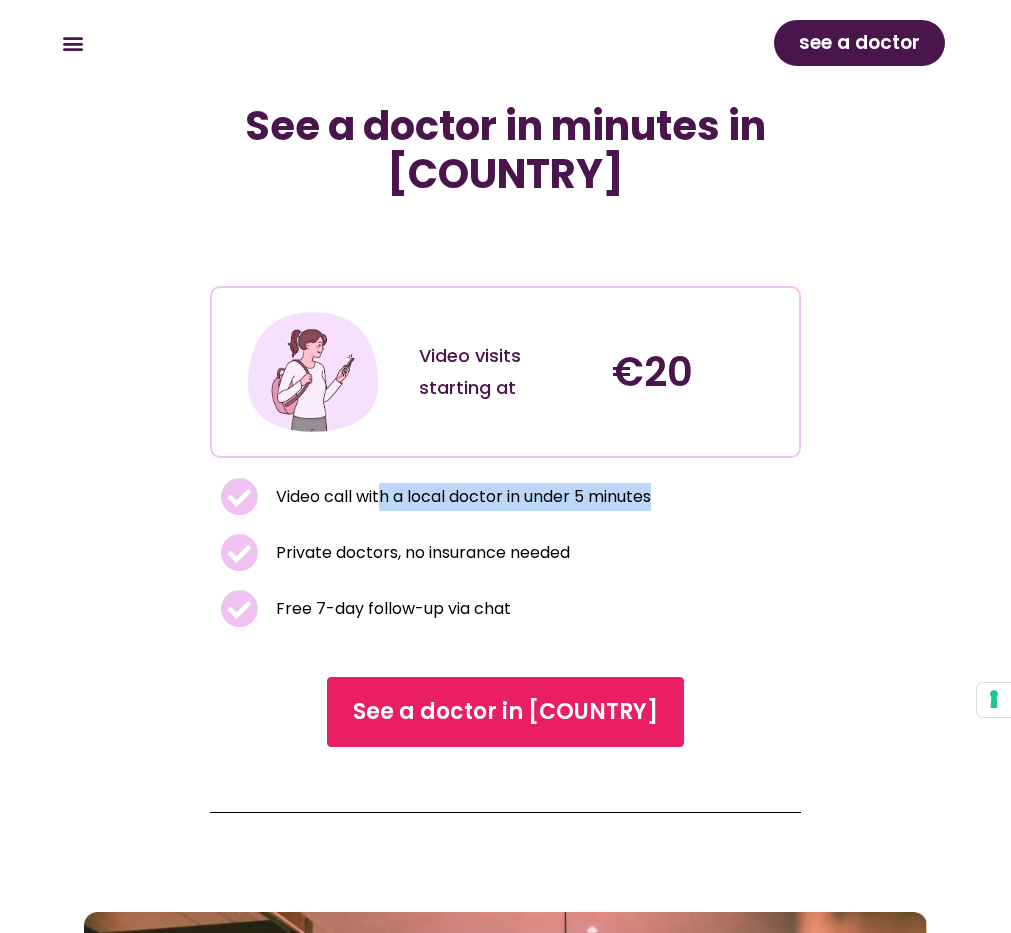 drag, startPoint x: 386, startPoint y: 498, endPoint x: 676, endPoint y: 494, distance: 290.0276 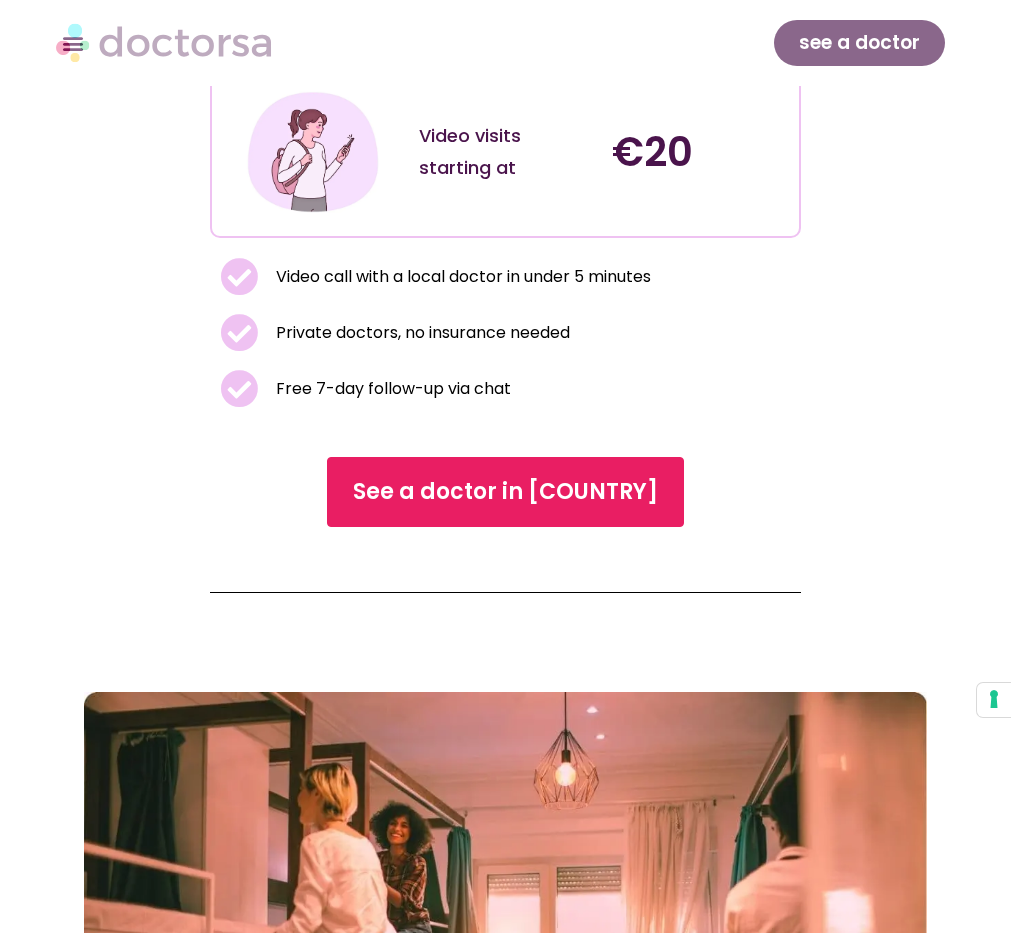 scroll, scrollTop: 304, scrollLeft: 0, axis: vertical 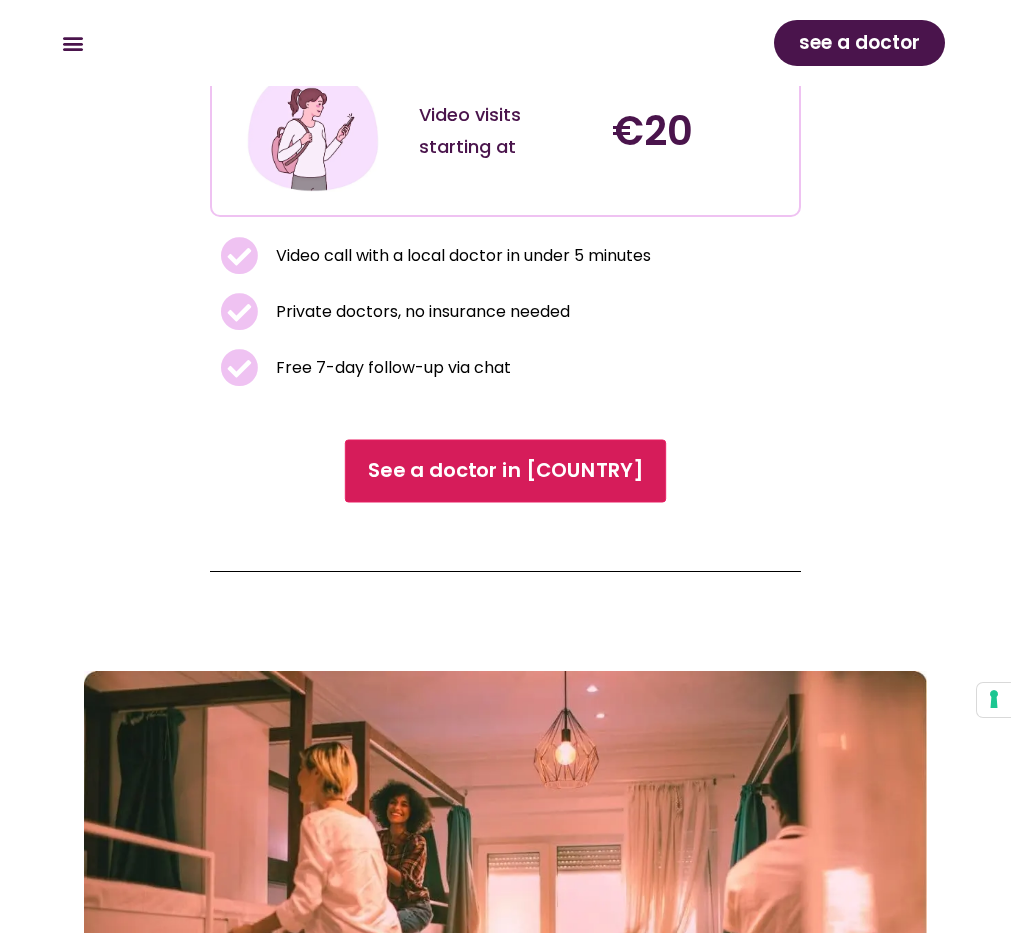 click on "See a doctor in [COUNTRY]" at bounding box center [505, 471] 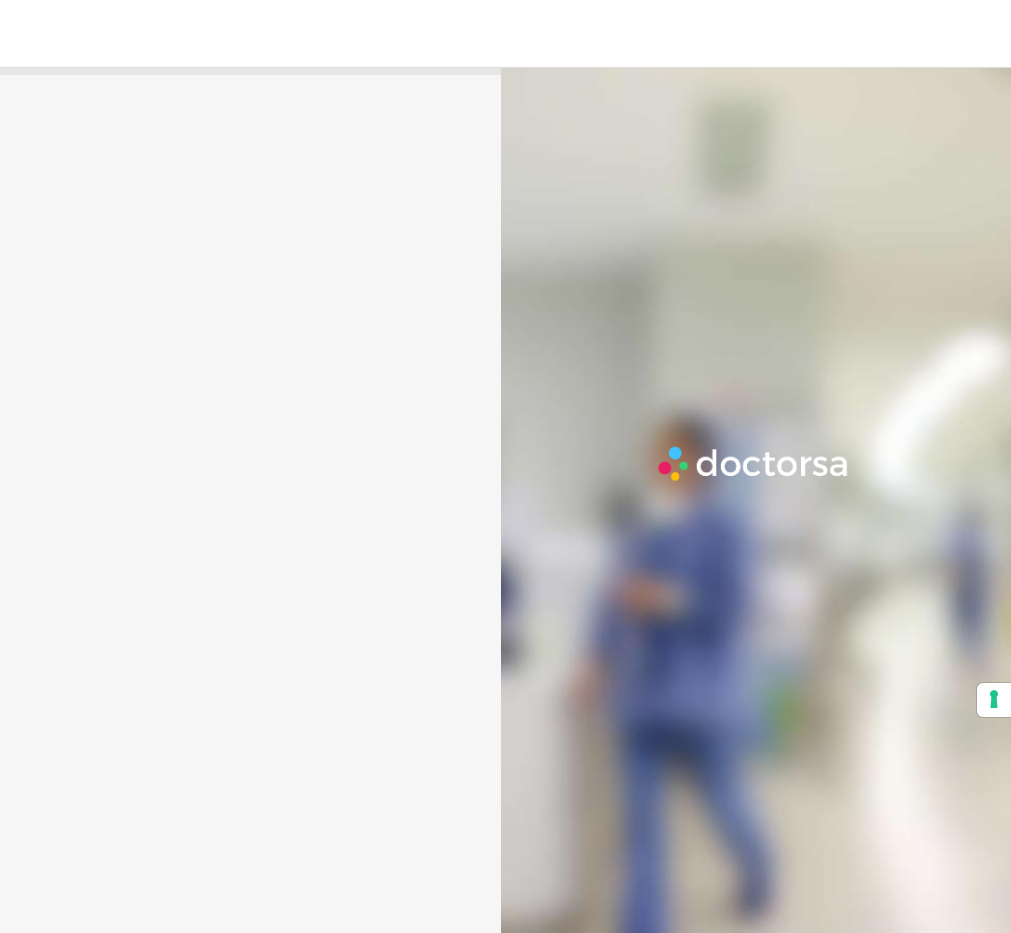 scroll, scrollTop: 0, scrollLeft: 0, axis: both 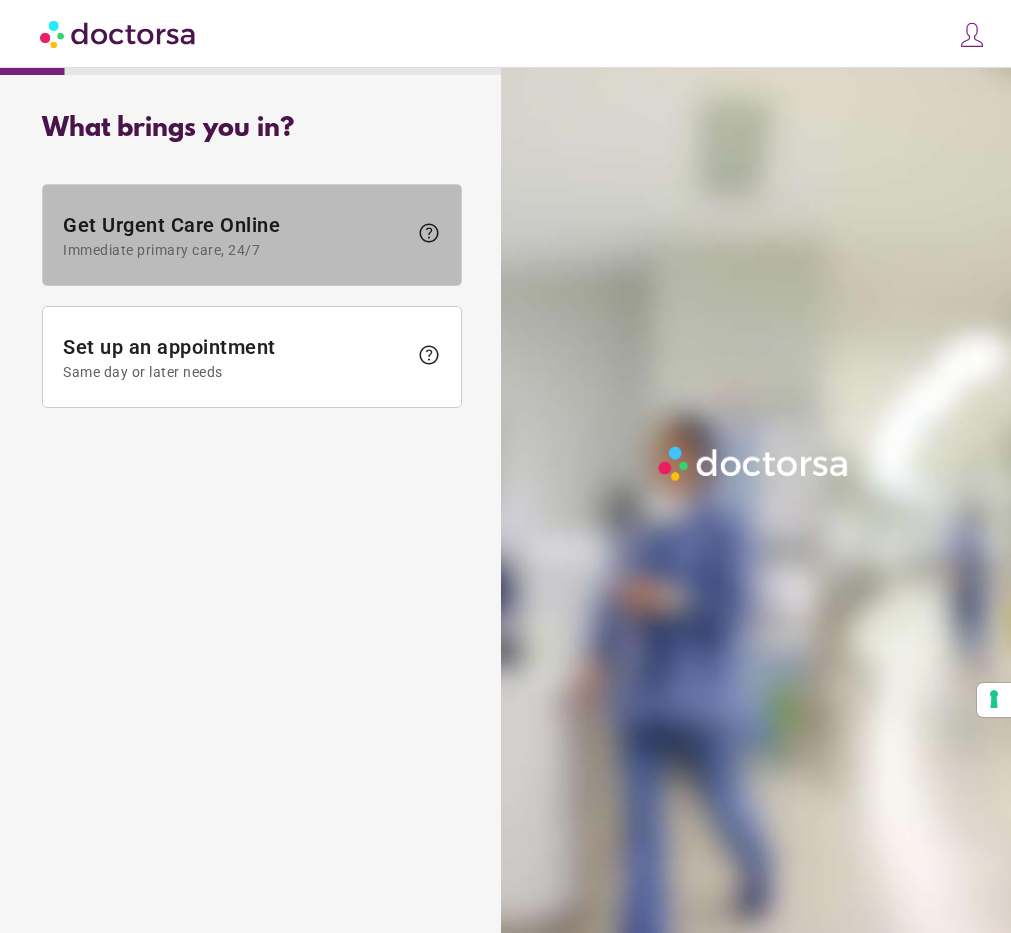 click on "Get Urgent Care Online
Immediate primary care, 24/7" at bounding box center (235, 235) 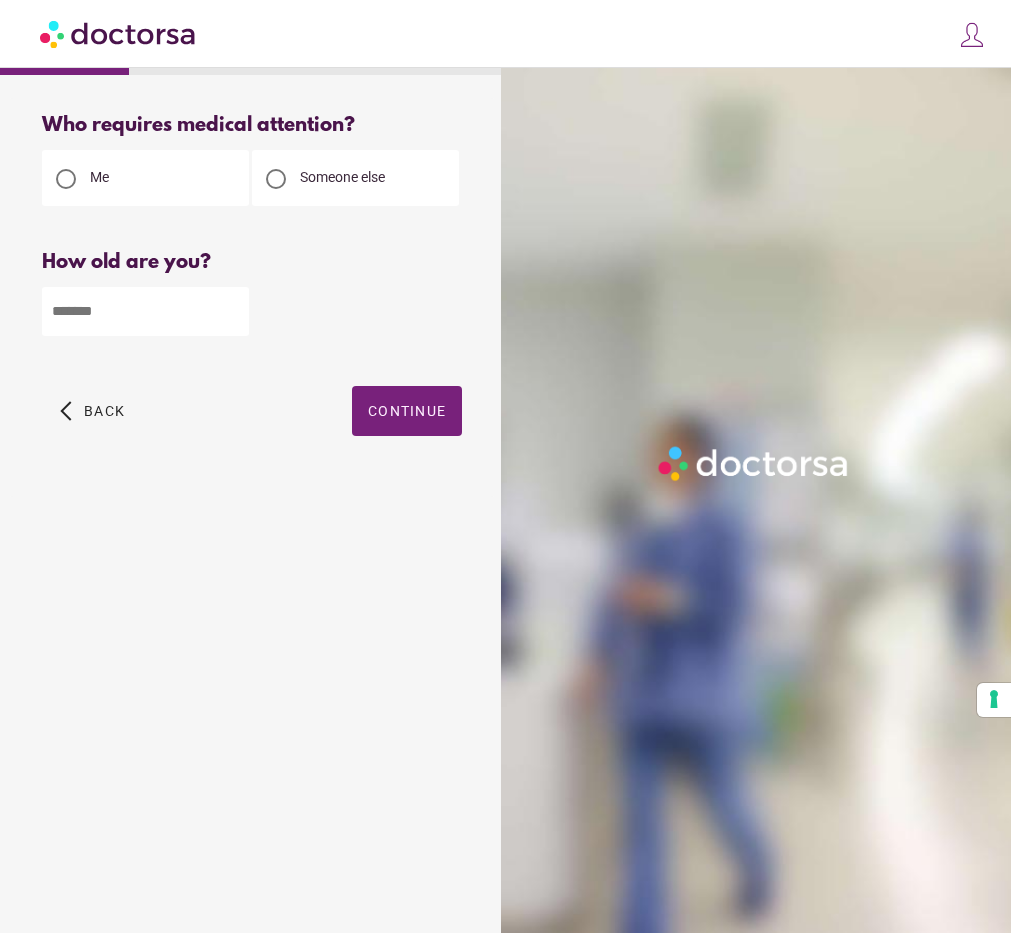 click at bounding box center [145, 311] 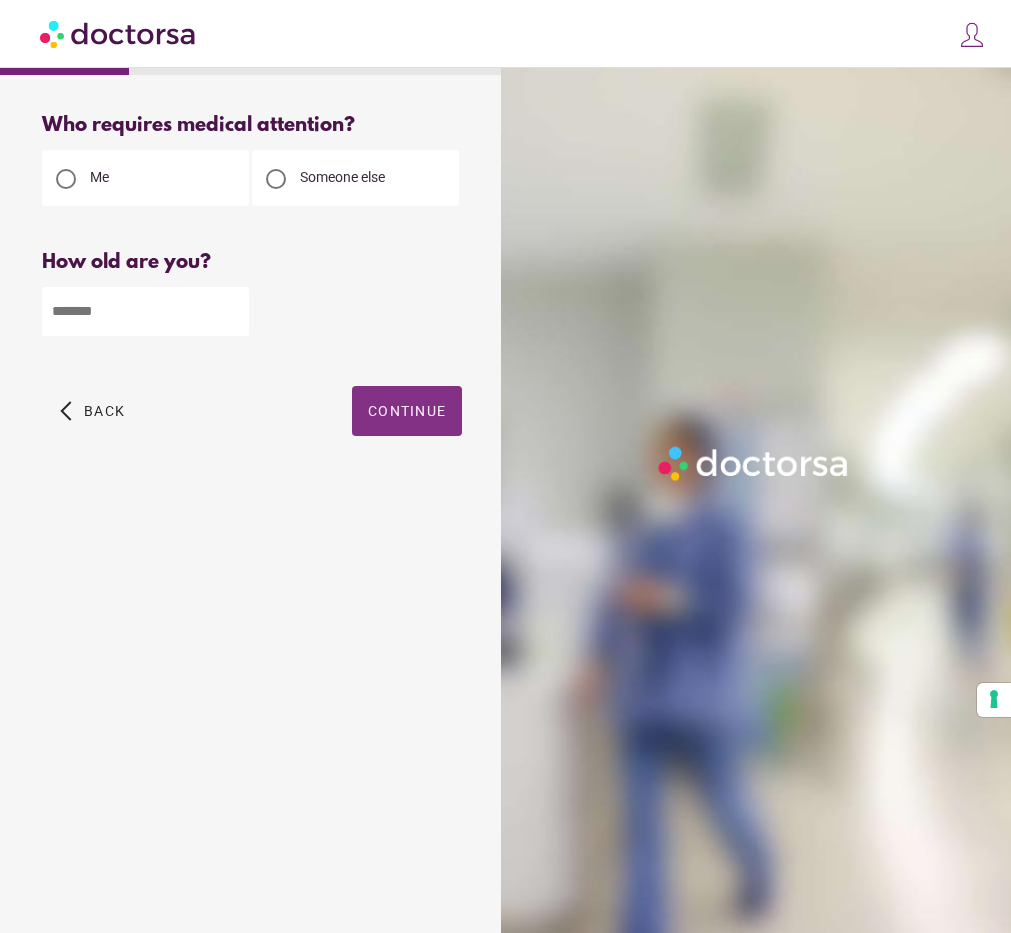 type on "**" 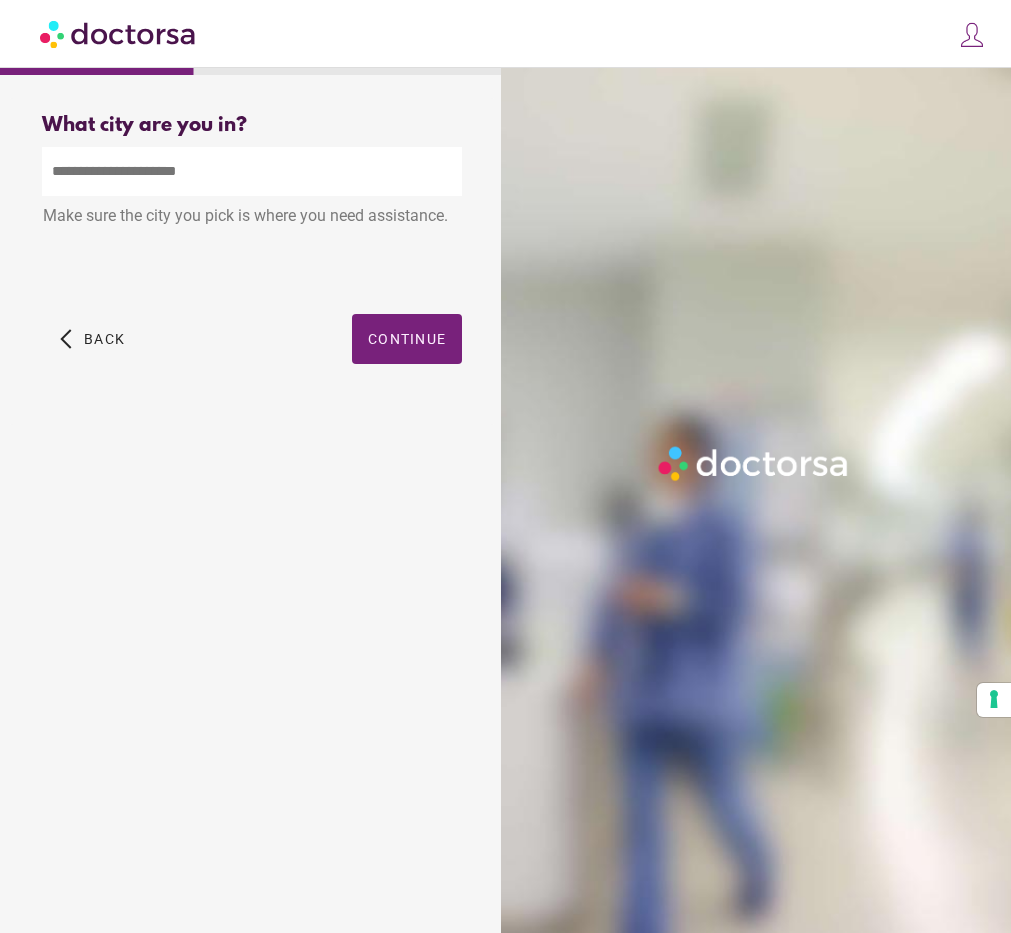 click at bounding box center (252, 171) 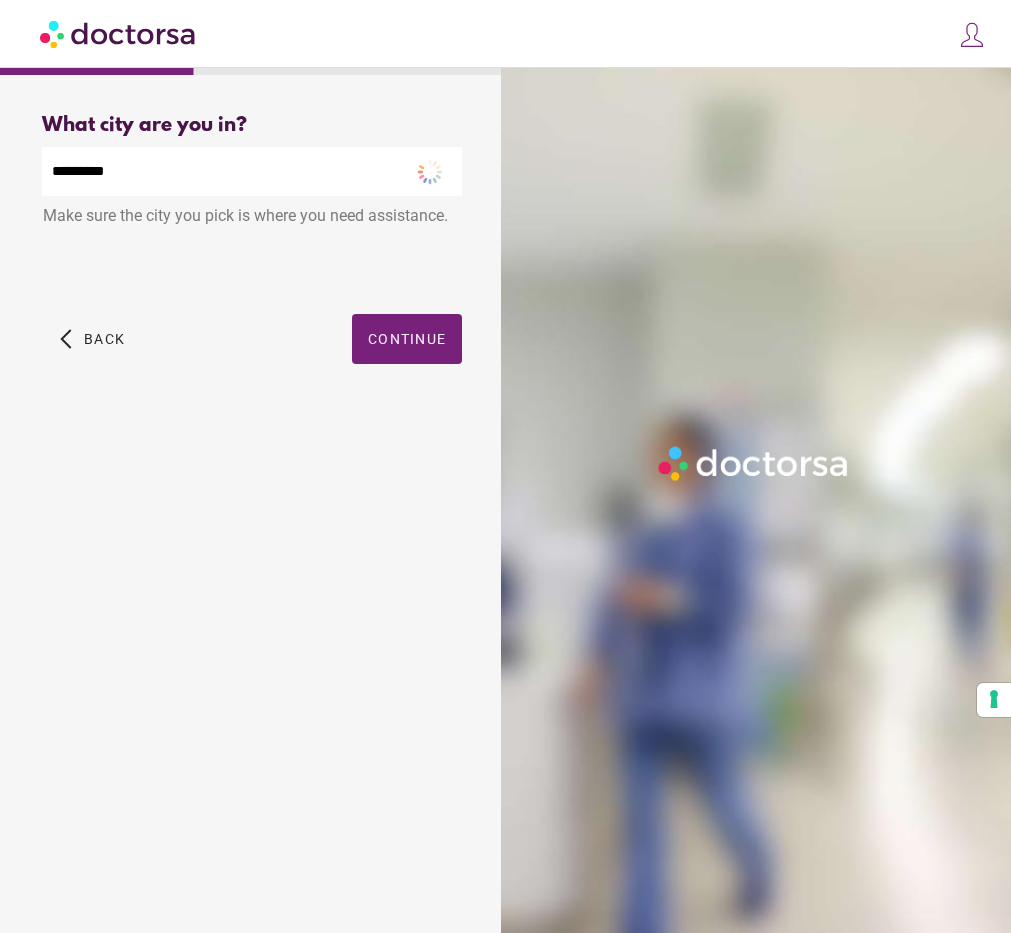click on "*********
Make sure the city you pick is where you need assistance.
City Not Found. Please begin typing the city name and select the correct option from the list." at bounding box center [252, 220] 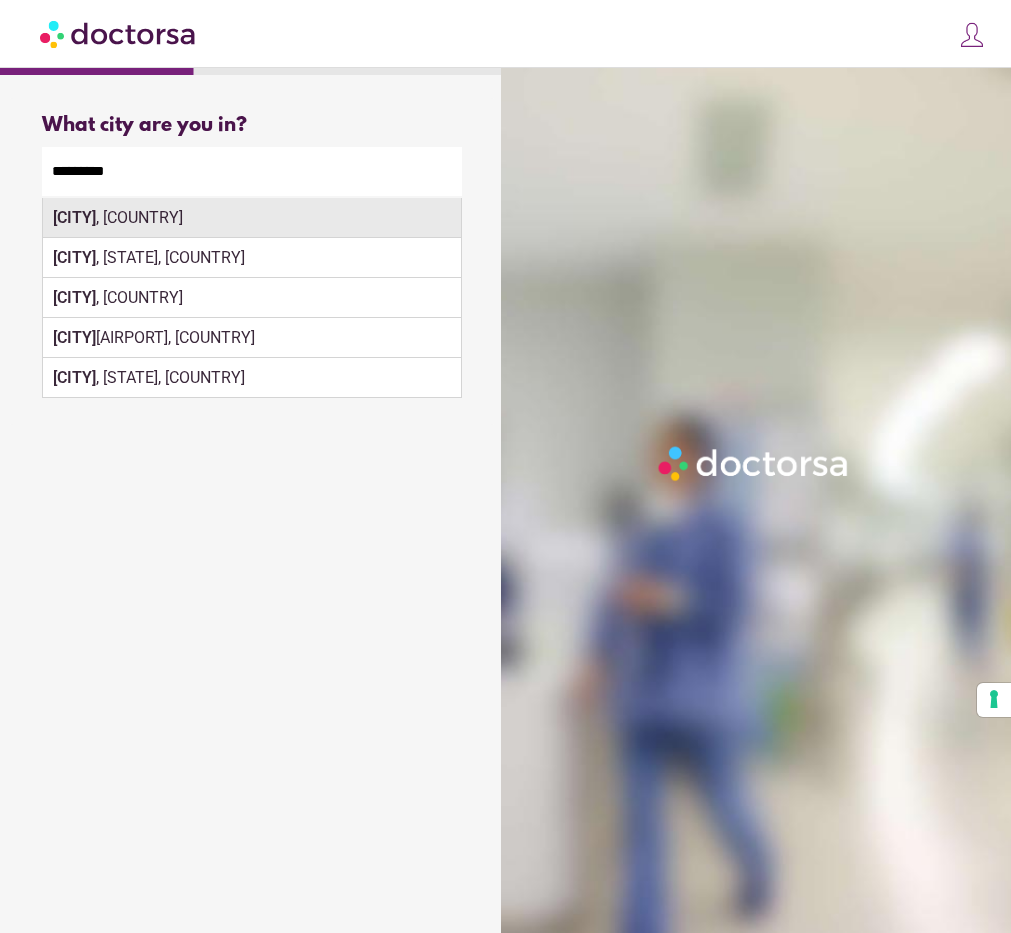 click on "Amsterdam , Netherlands" at bounding box center (252, 218) 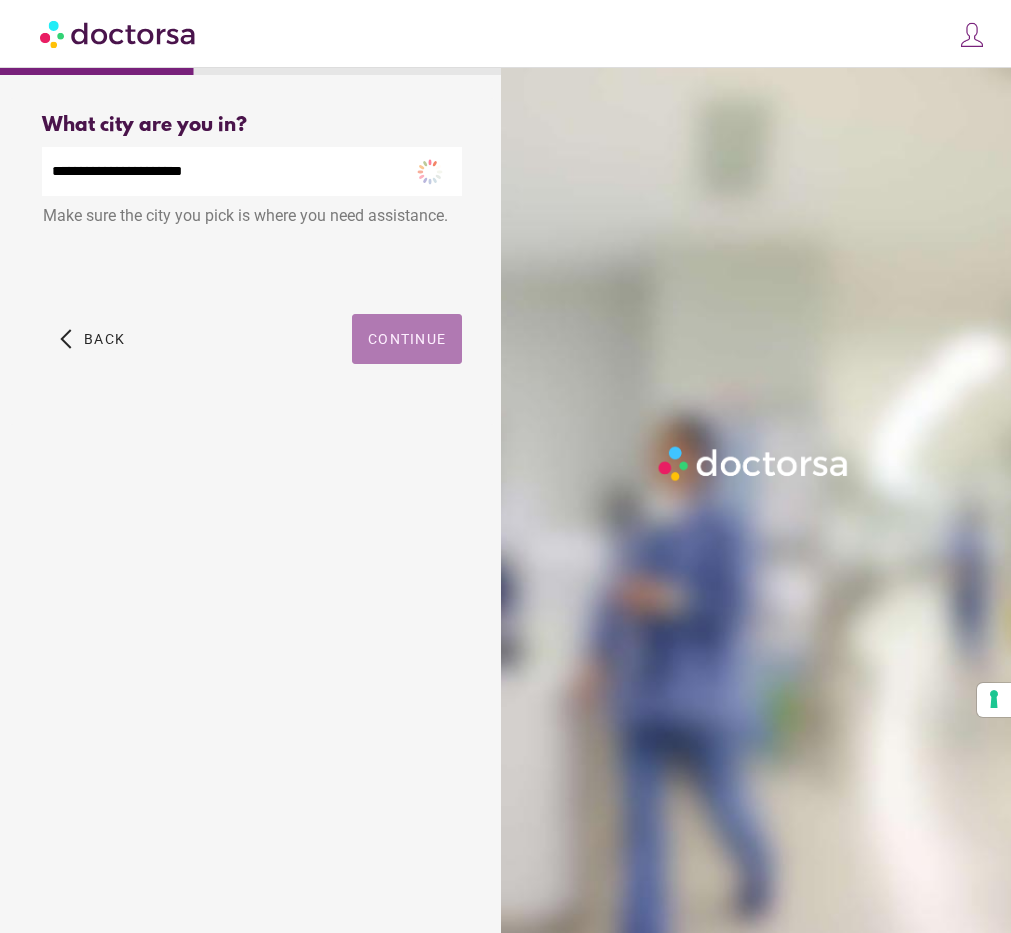 click on "Continue" at bounding box center (407, 339) 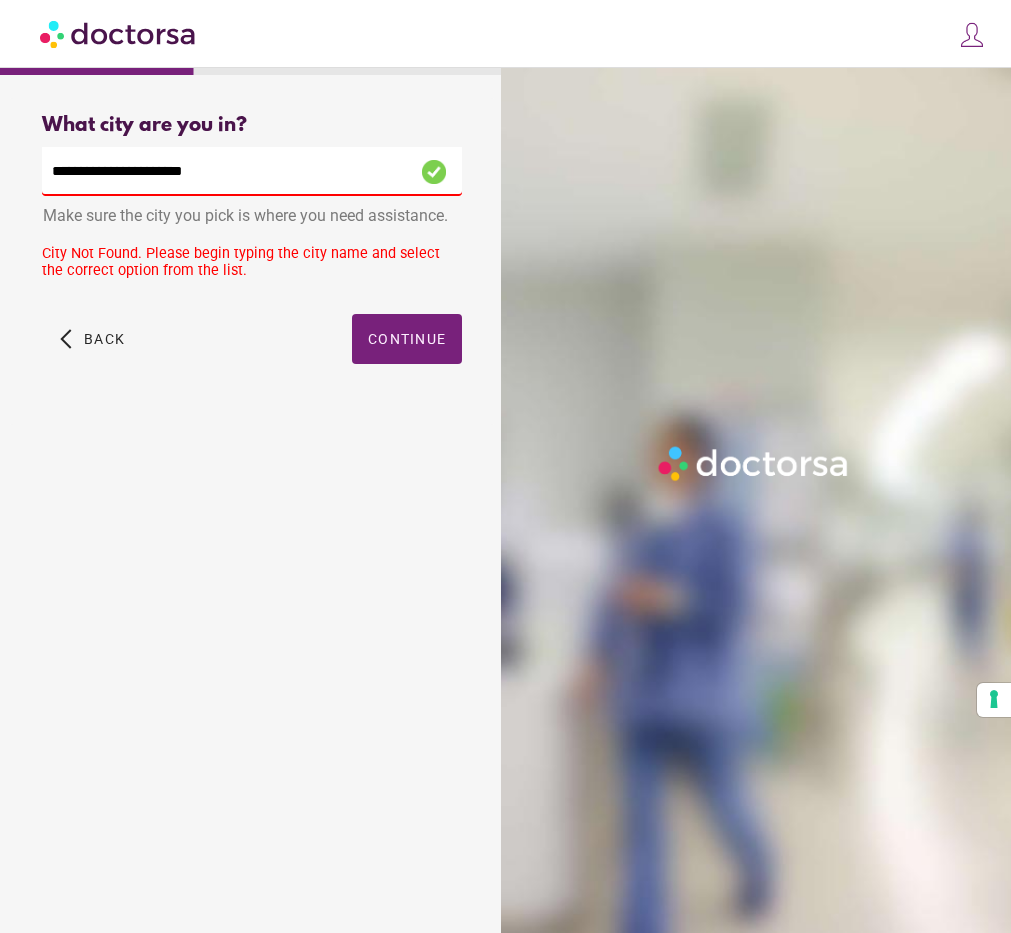click on "**********" at bounding box center (252, 171) 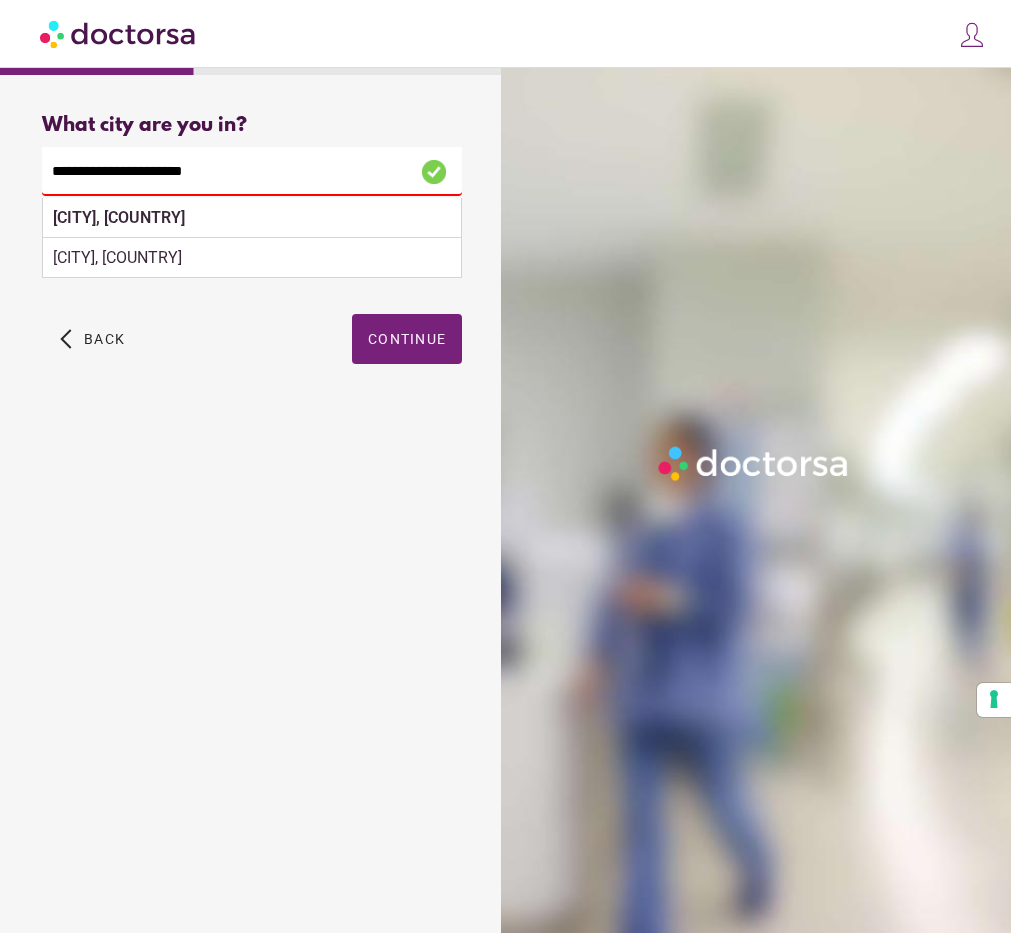 click on "arrow_back_ios
Back
Continue" at bounding box center (252, 354) 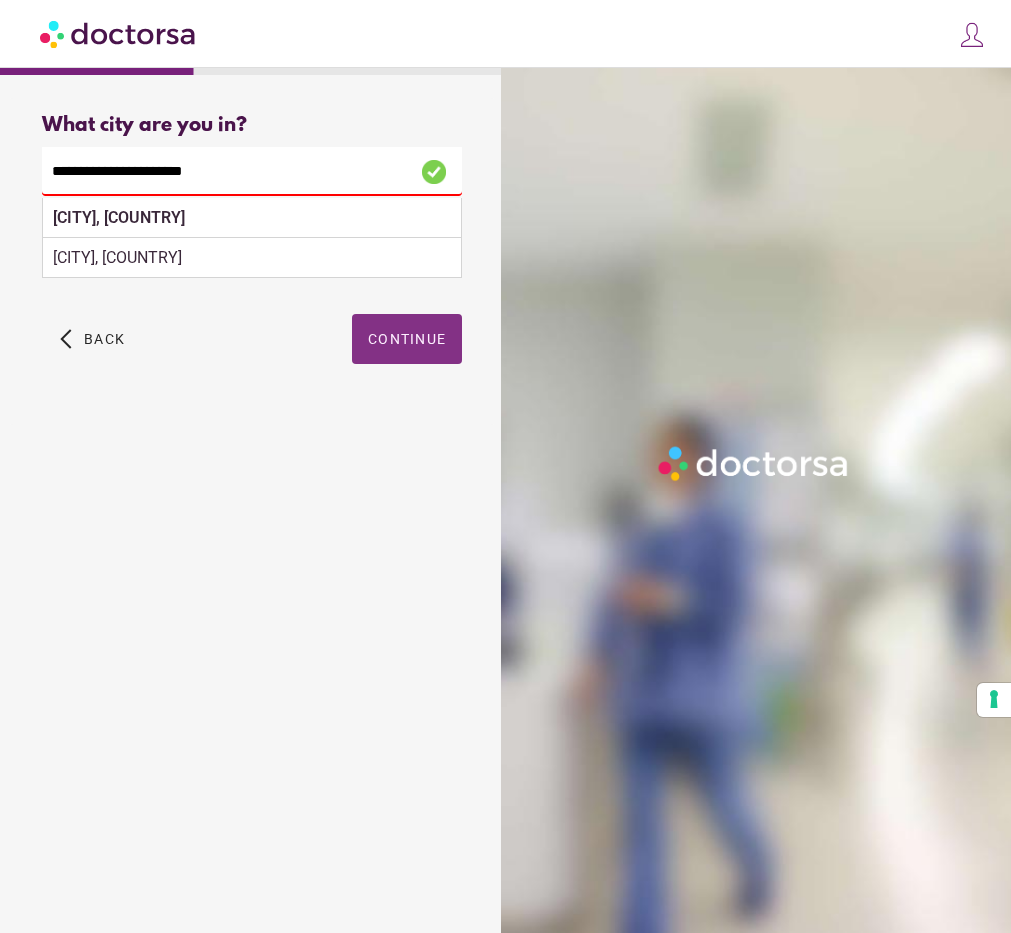 click on "Continue" at bounding box center [407, 339] 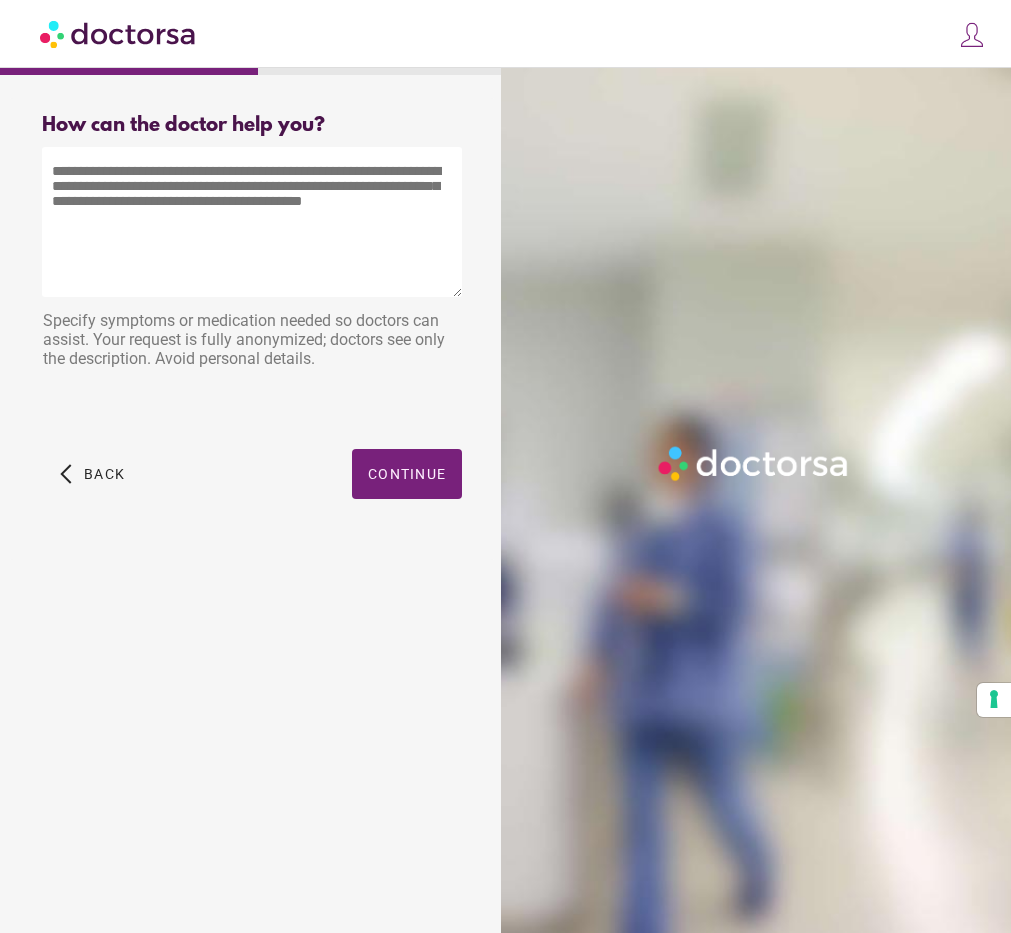 click at bounding box center (252, 222) 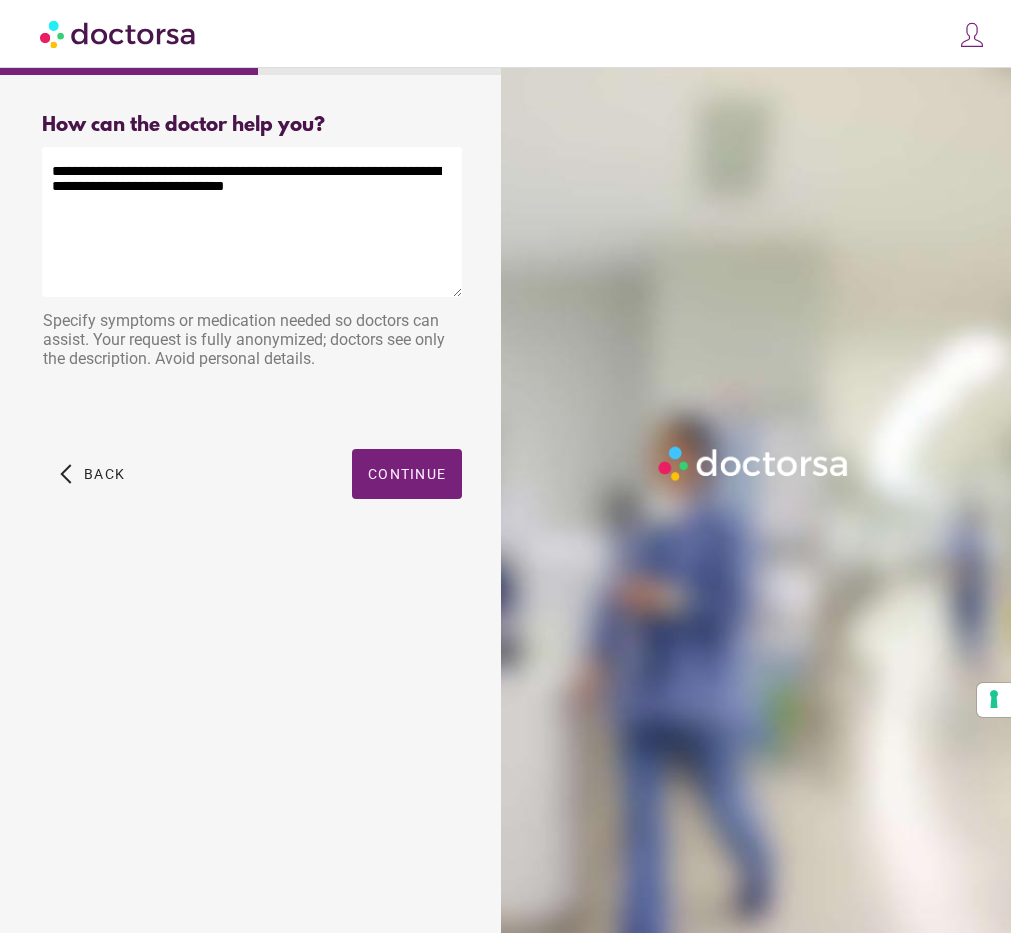 click on "**********" at bounding box center (252, 222) 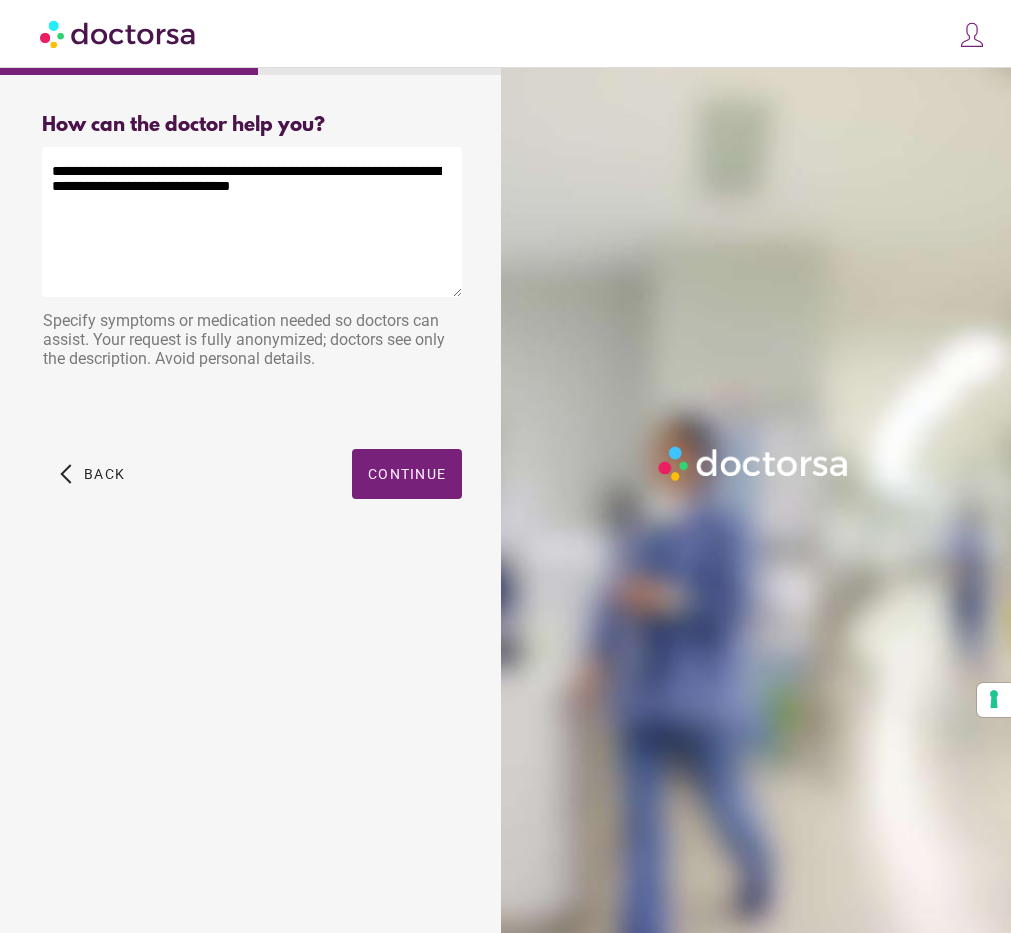 click on "**********" at bounding box center [252, 222] 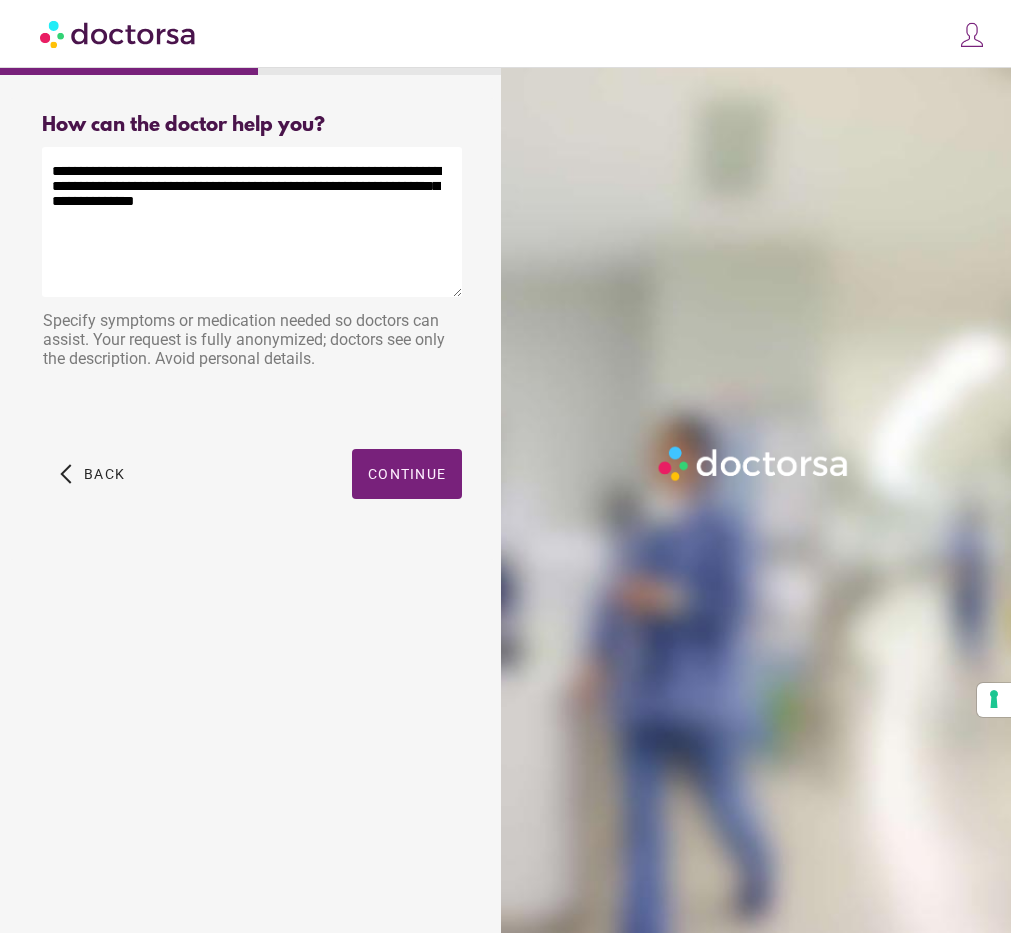 click on "**********" at bounding box center (252, 222) 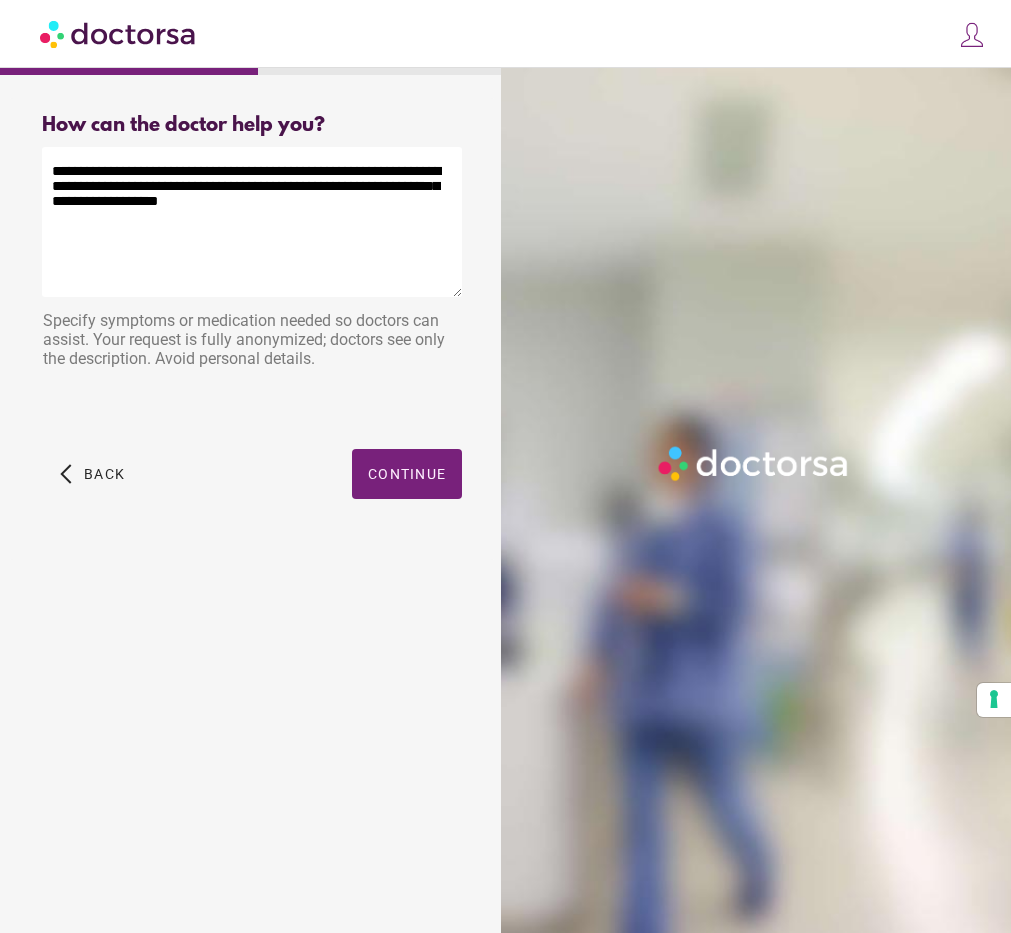 click on "**********" at bounding box center (252, 222) 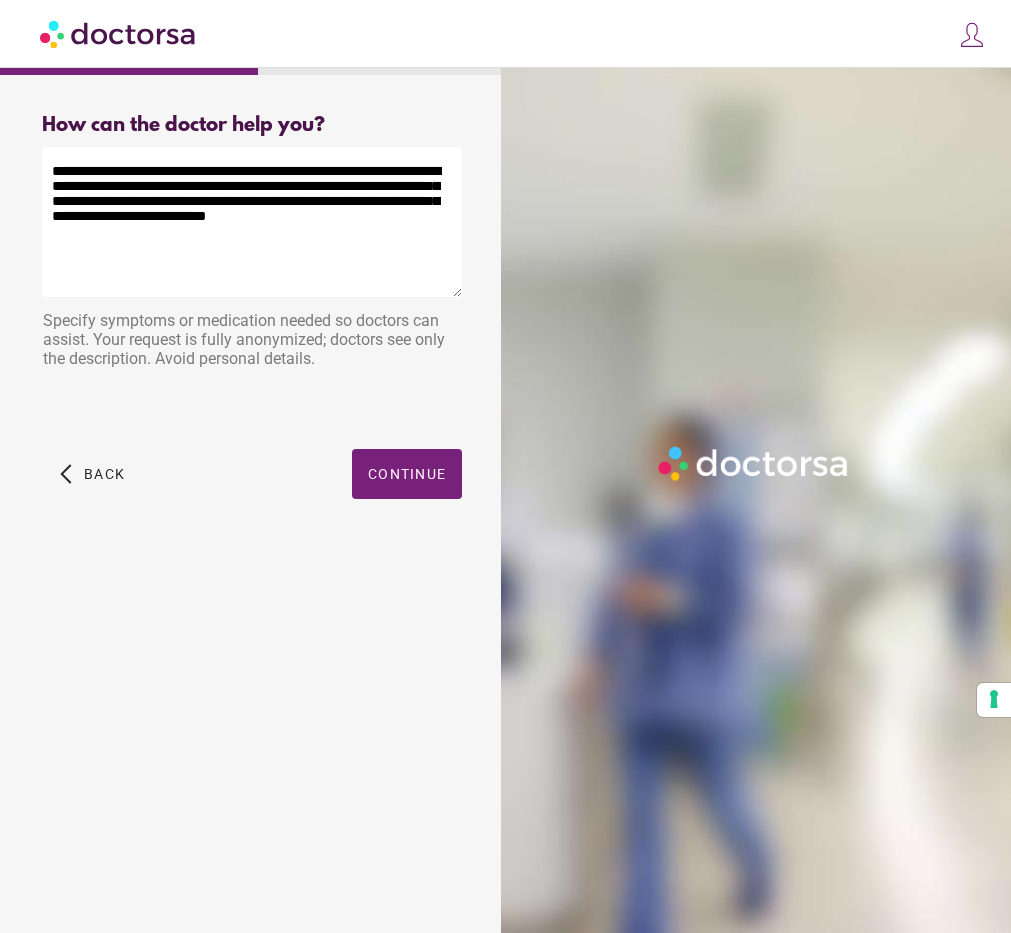 click on "**********" at bounding box center [252, 222] 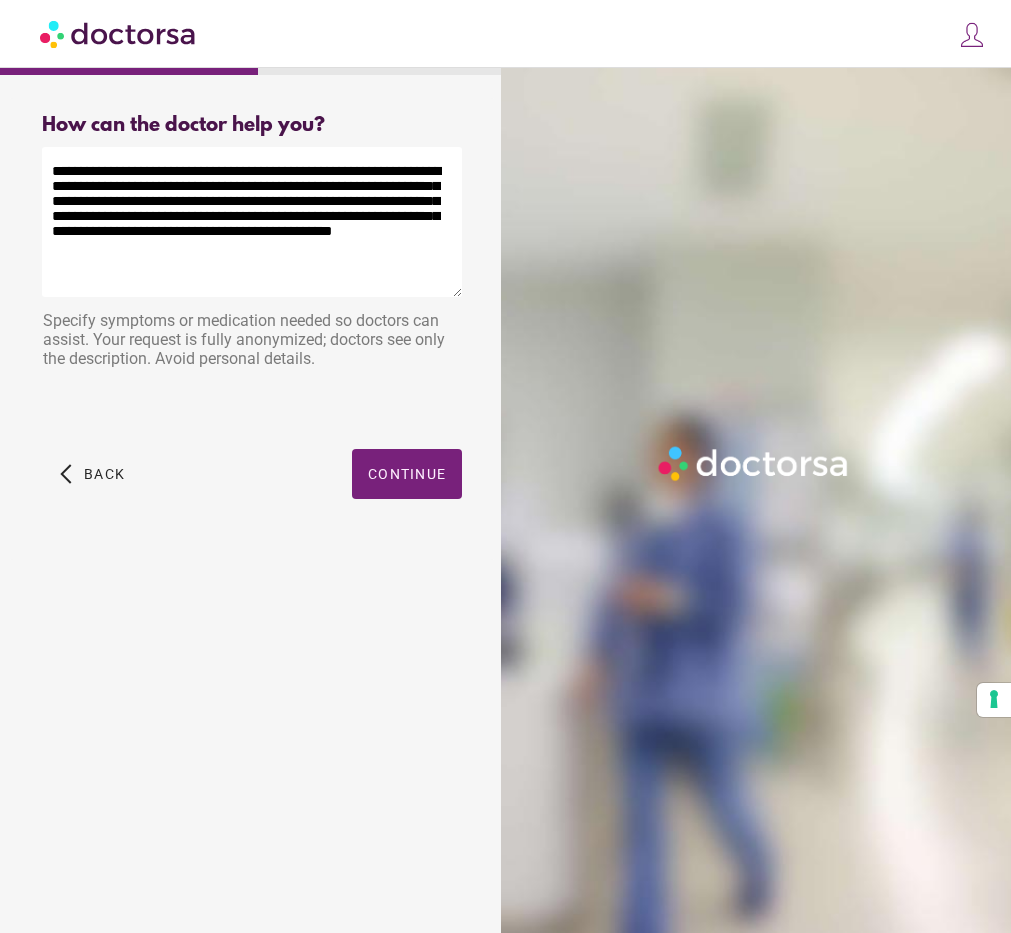 click on "**********" at bounding box center [252, 222] 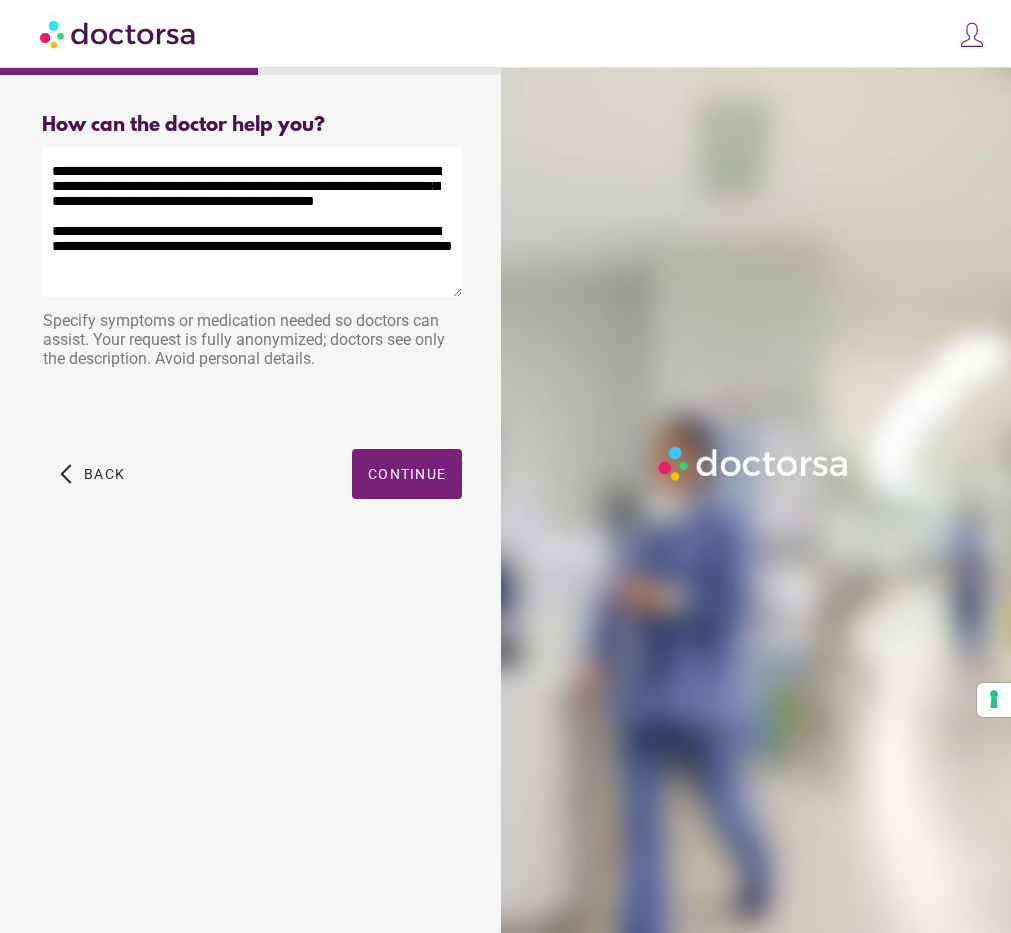 scroll, scrollTop: 20, scrollLeft: 0, axis: vertical 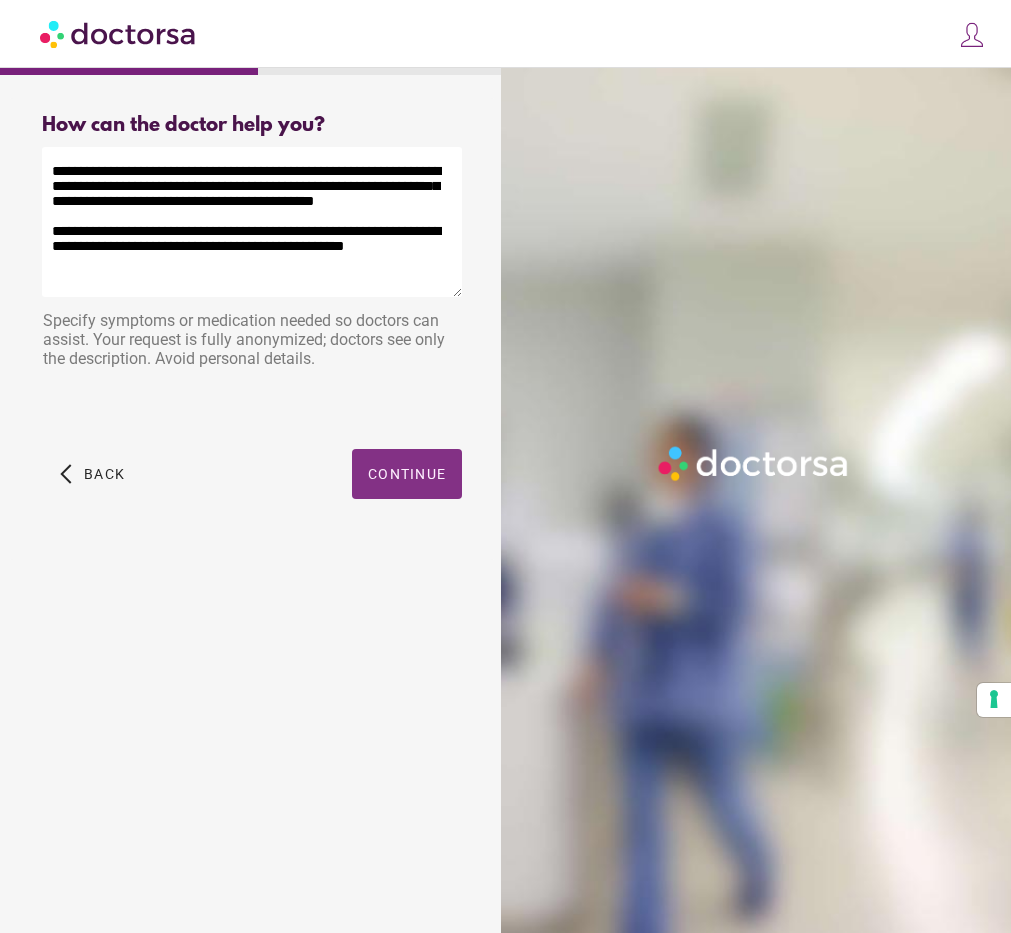 type on "**********" 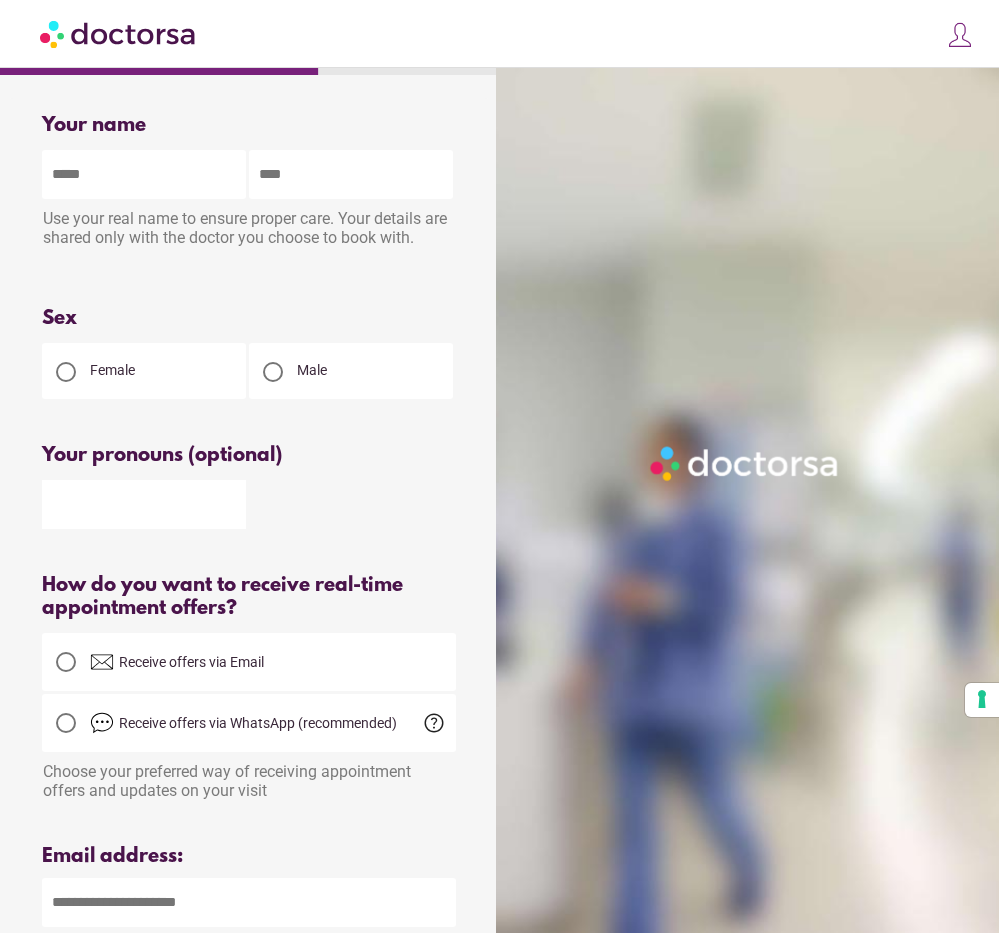 click at bounding box center (66, 372) 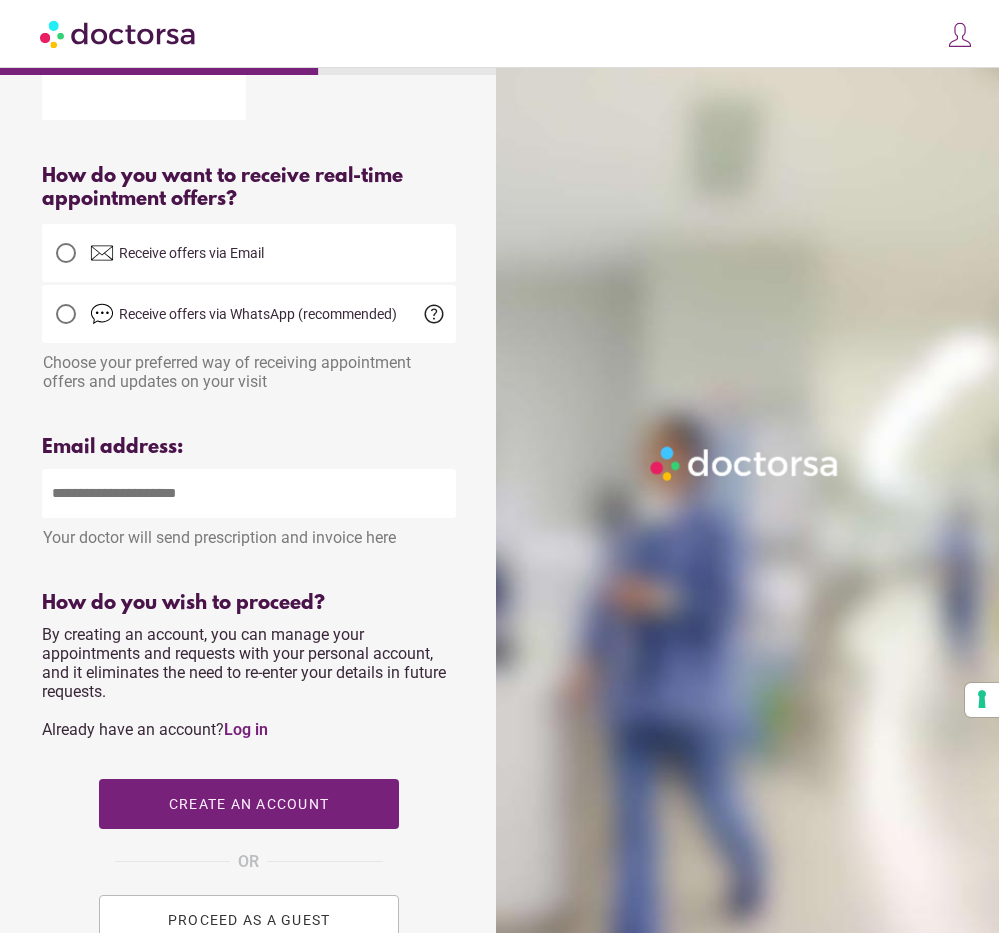 scroll, scrollTop: 374, scrollLeft: 0, axis: vertical 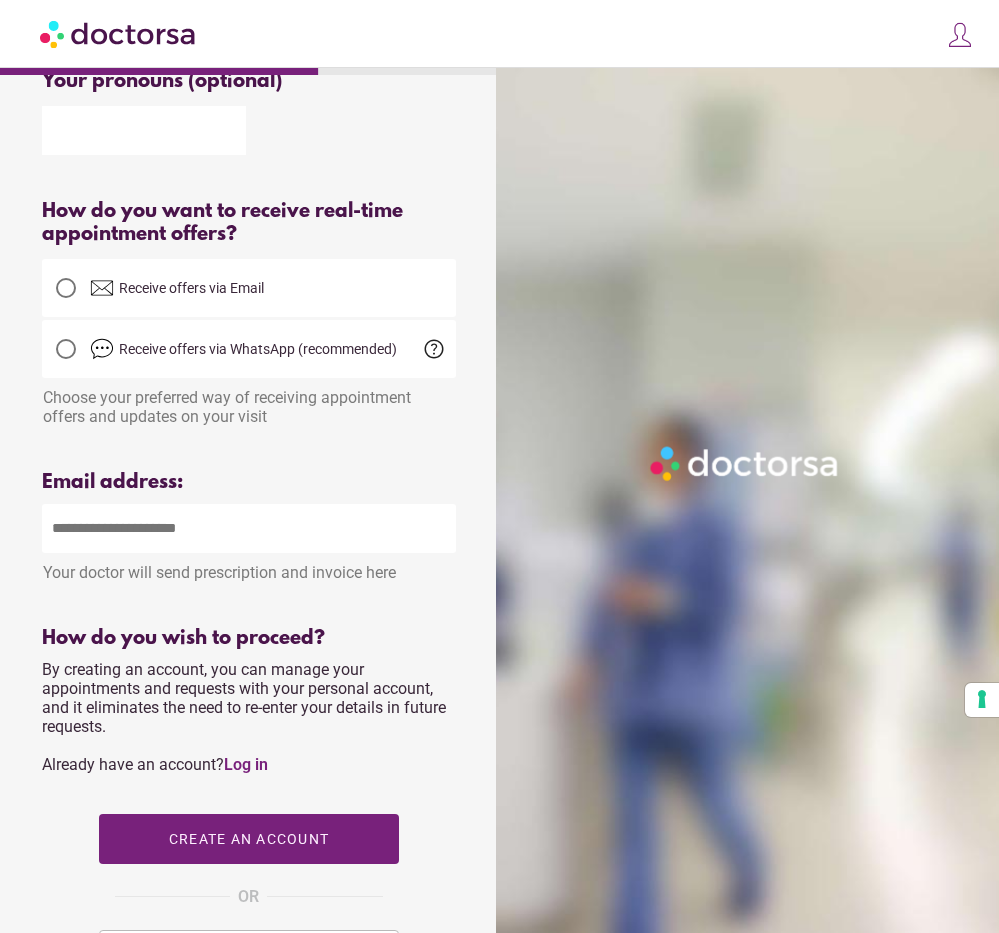 click at bounding box center [249, 528] 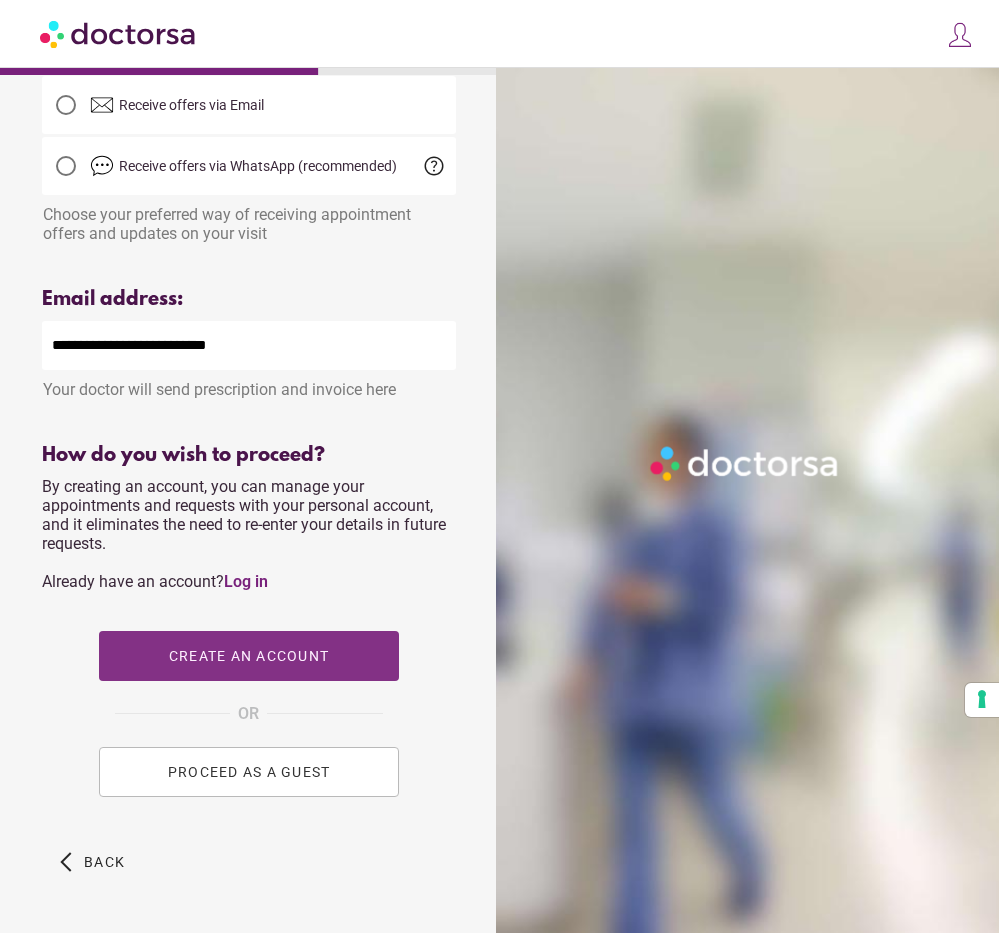 scroll, scrollTop: 627, scrollLeft: 0, axis: vertical 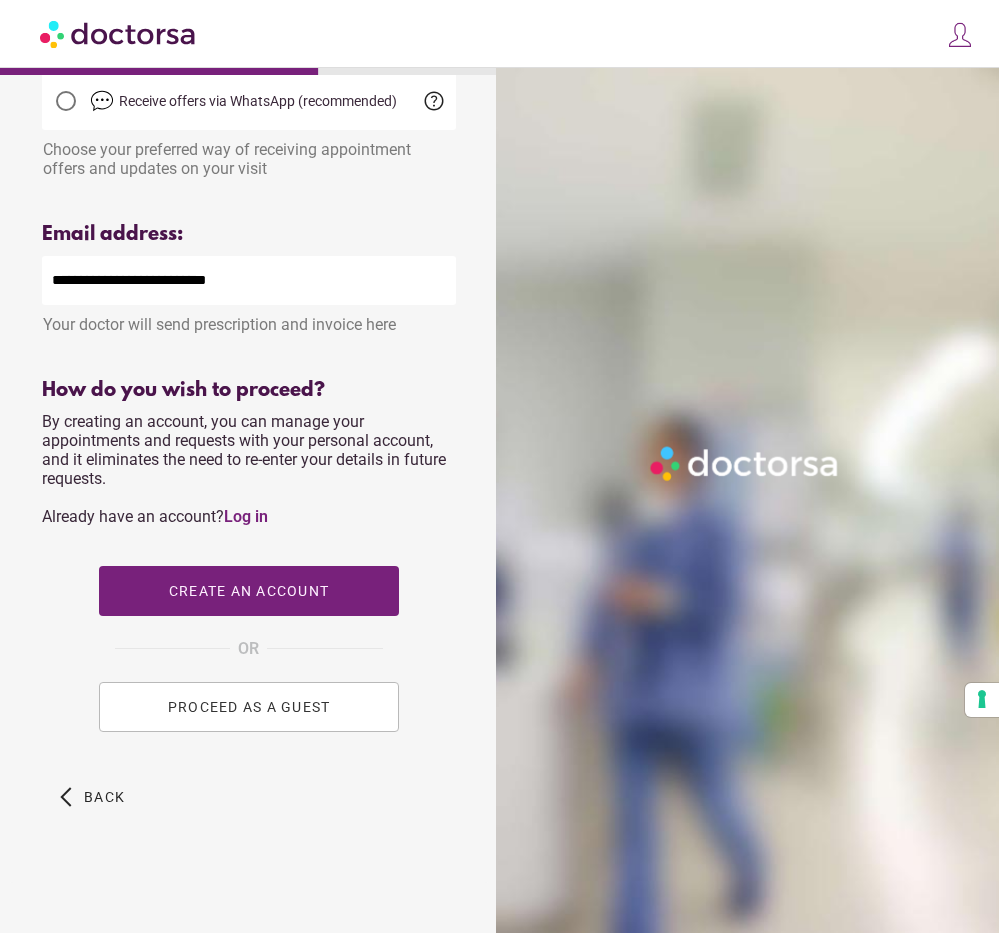 type on "**********" 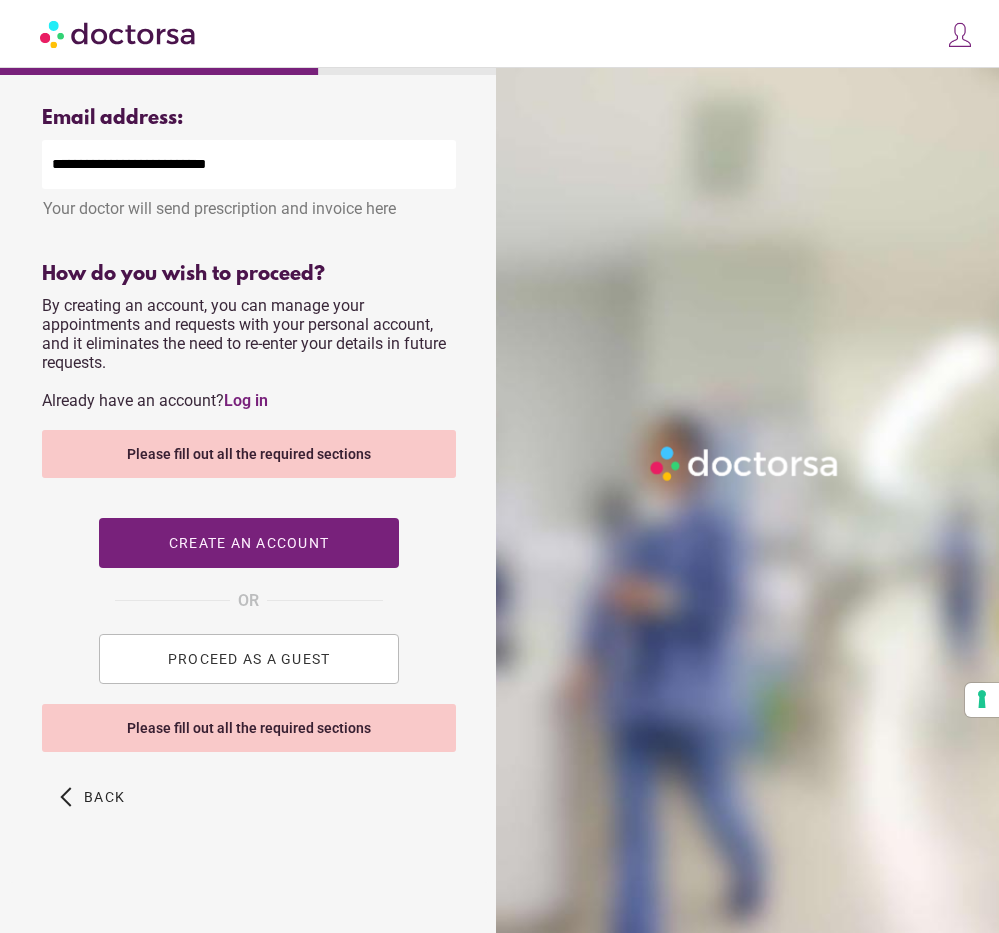 scroll, scrollTop: 743, scrollLeft: 0, axis: vertical 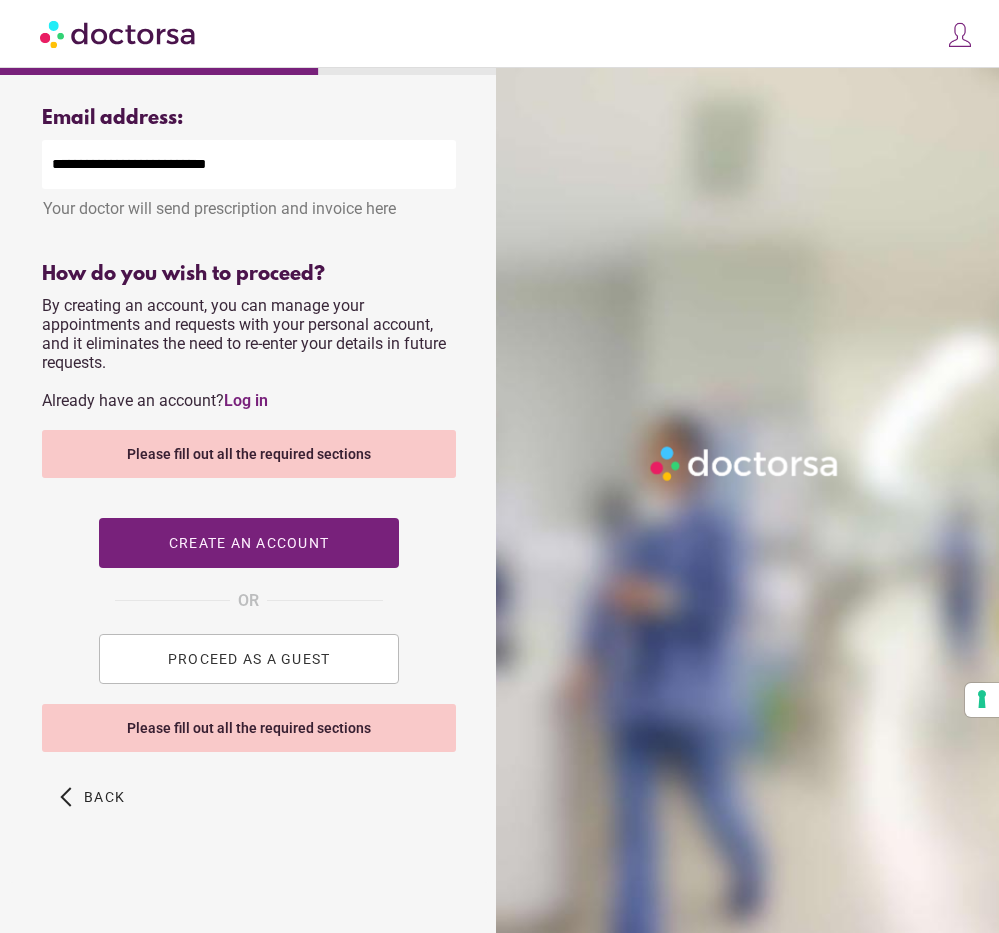click on "PROCEED AS A GUEST" at bounding box center (249, 659) 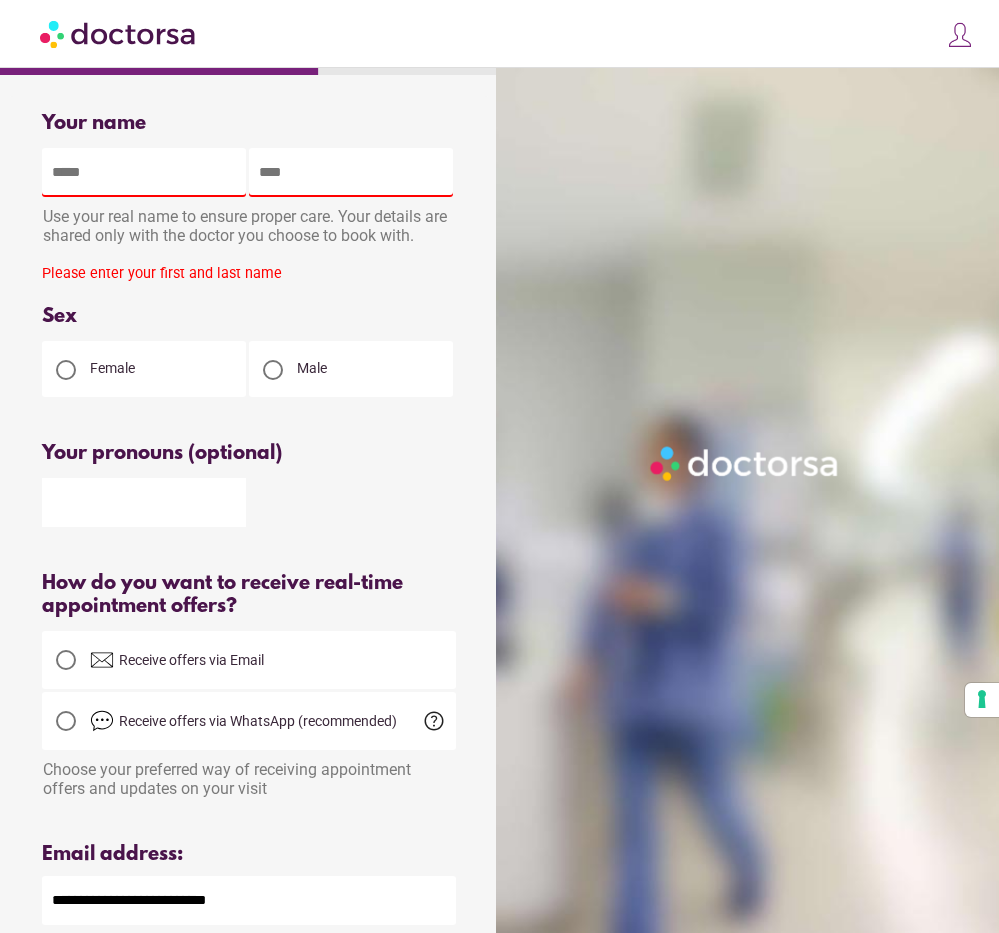 scroll, scrollTop: 0, scrollLeft: 0, axis: both 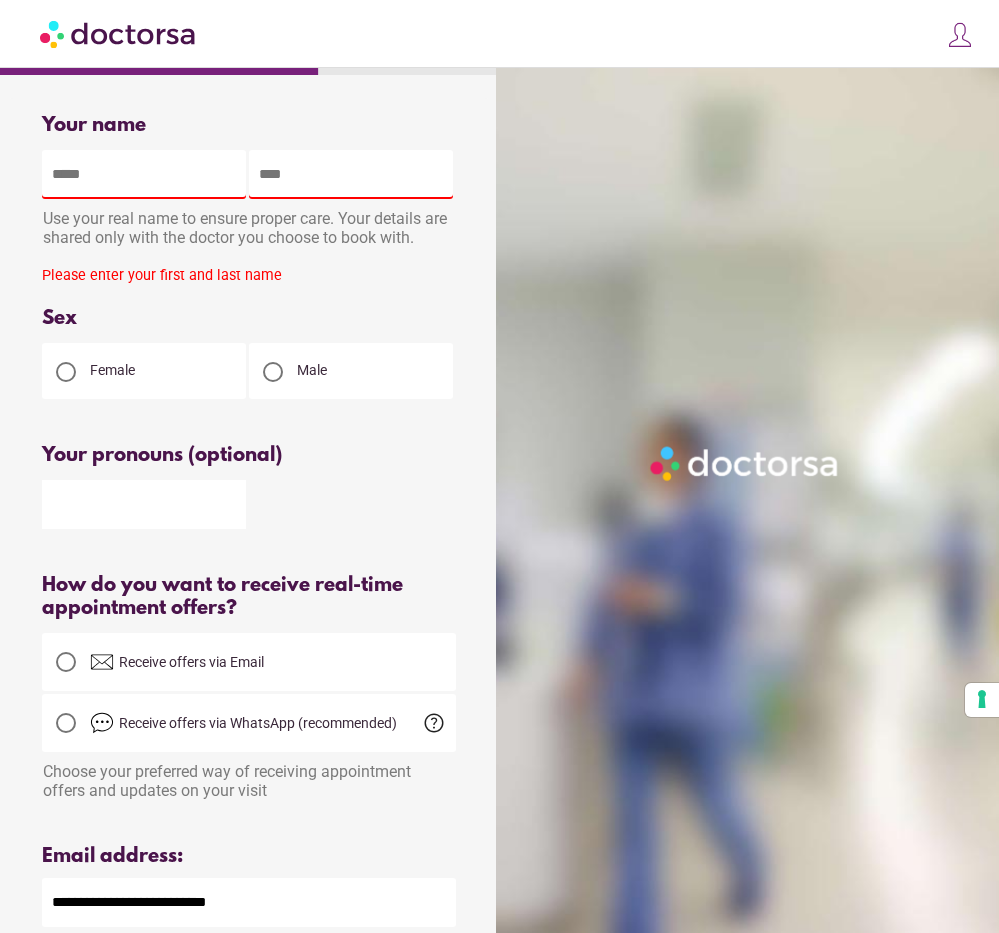 click at bounding box center [144, 174] 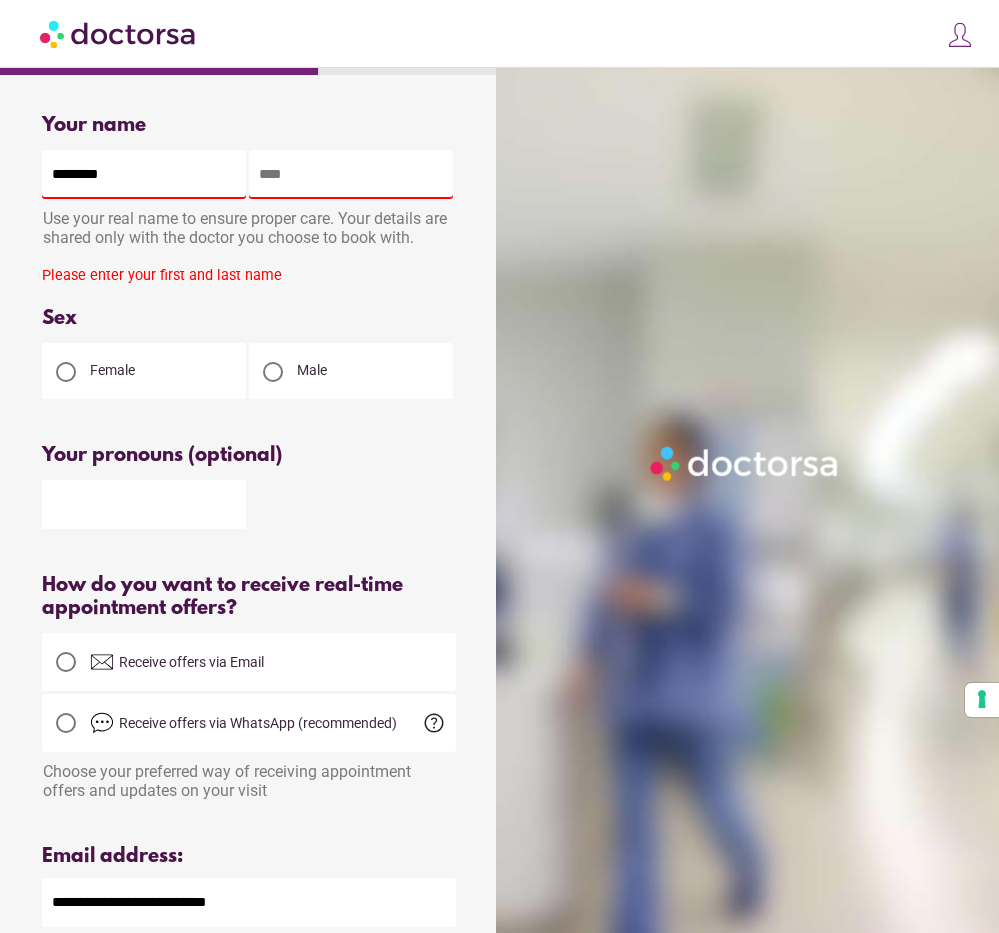 type on "********" 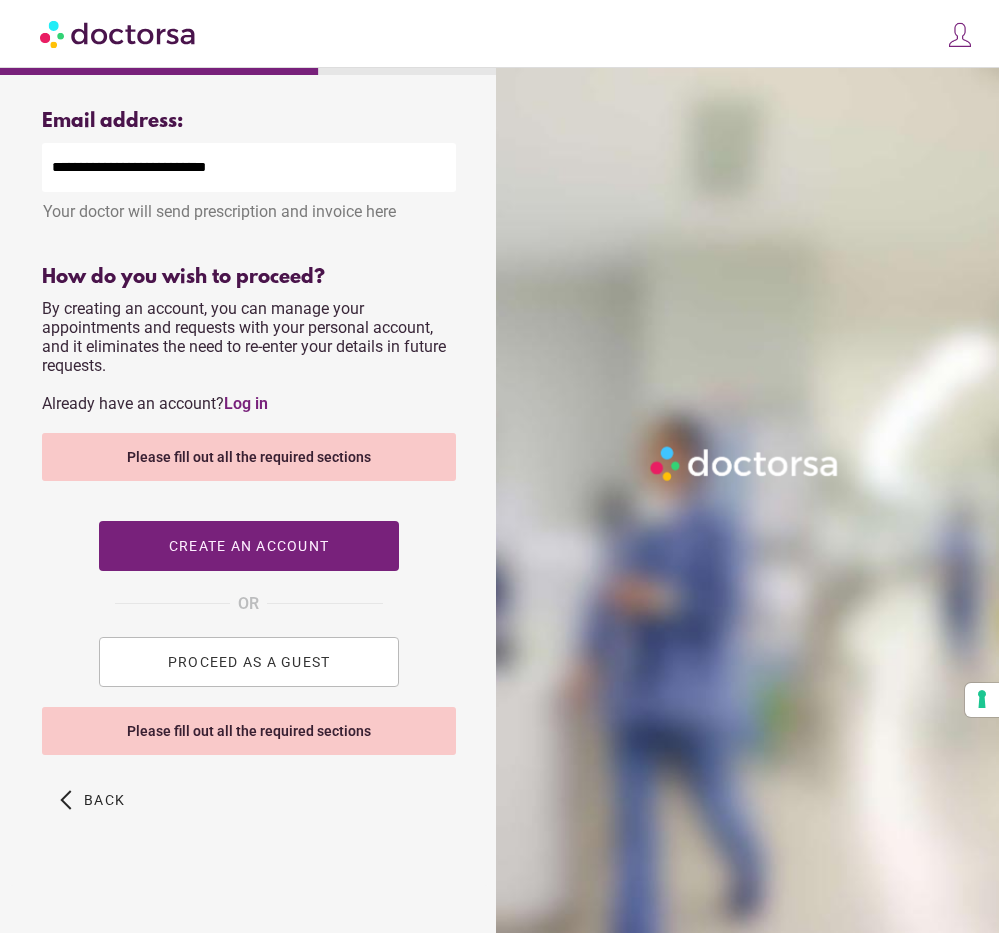 scroll, scrollTop: 743, scrollLeft: 0, axis: vertical 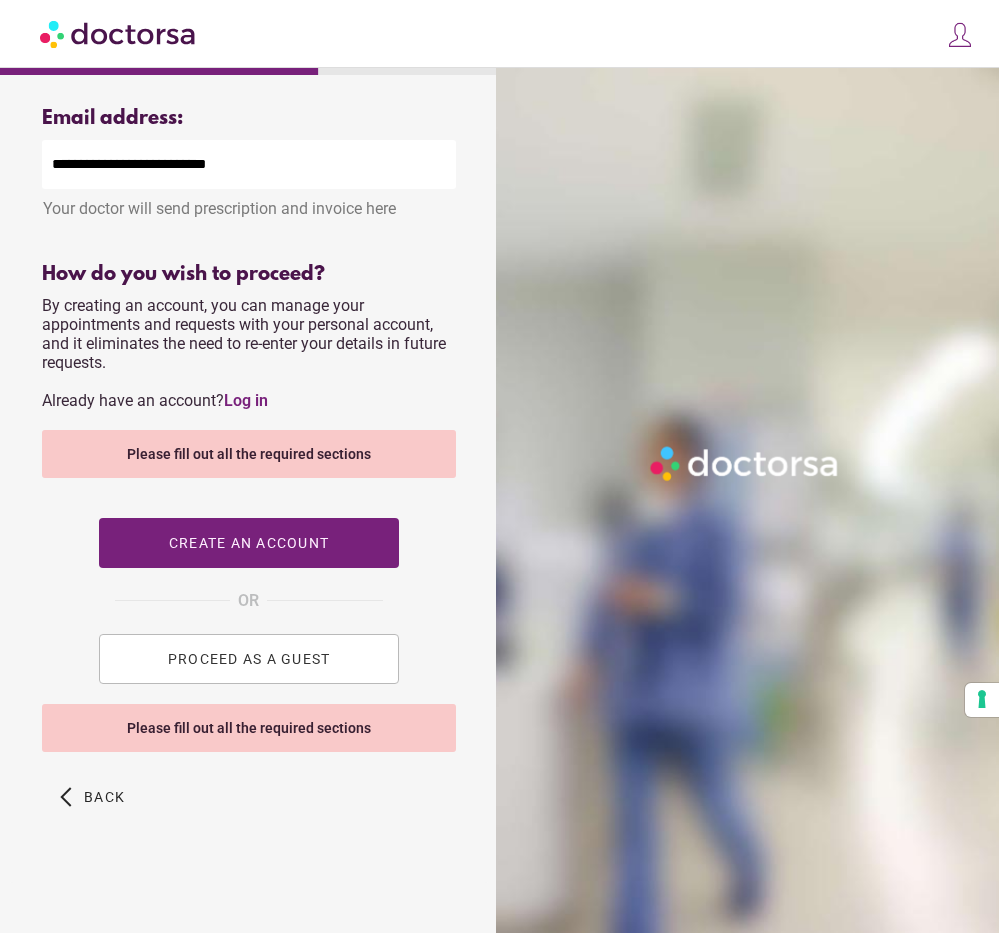 type on "******" 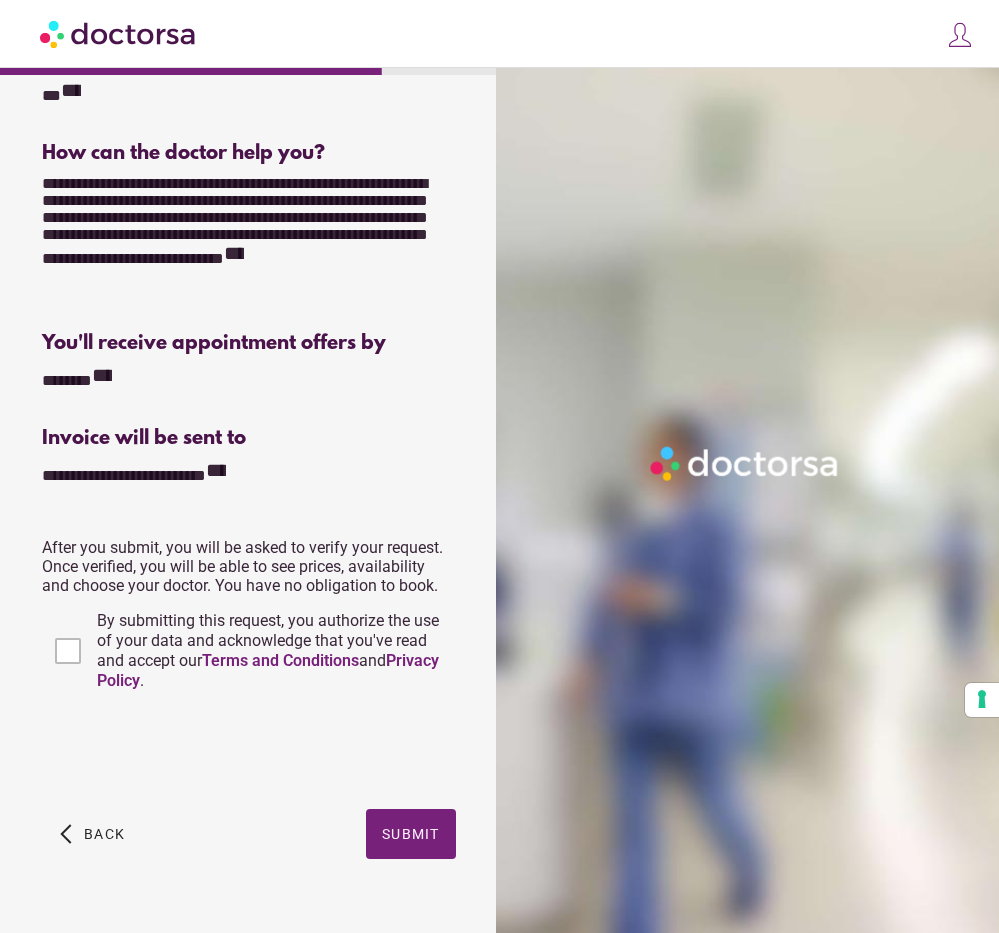 scroll, scrollTop: 321, scrollLeft: 0, axis: vertical 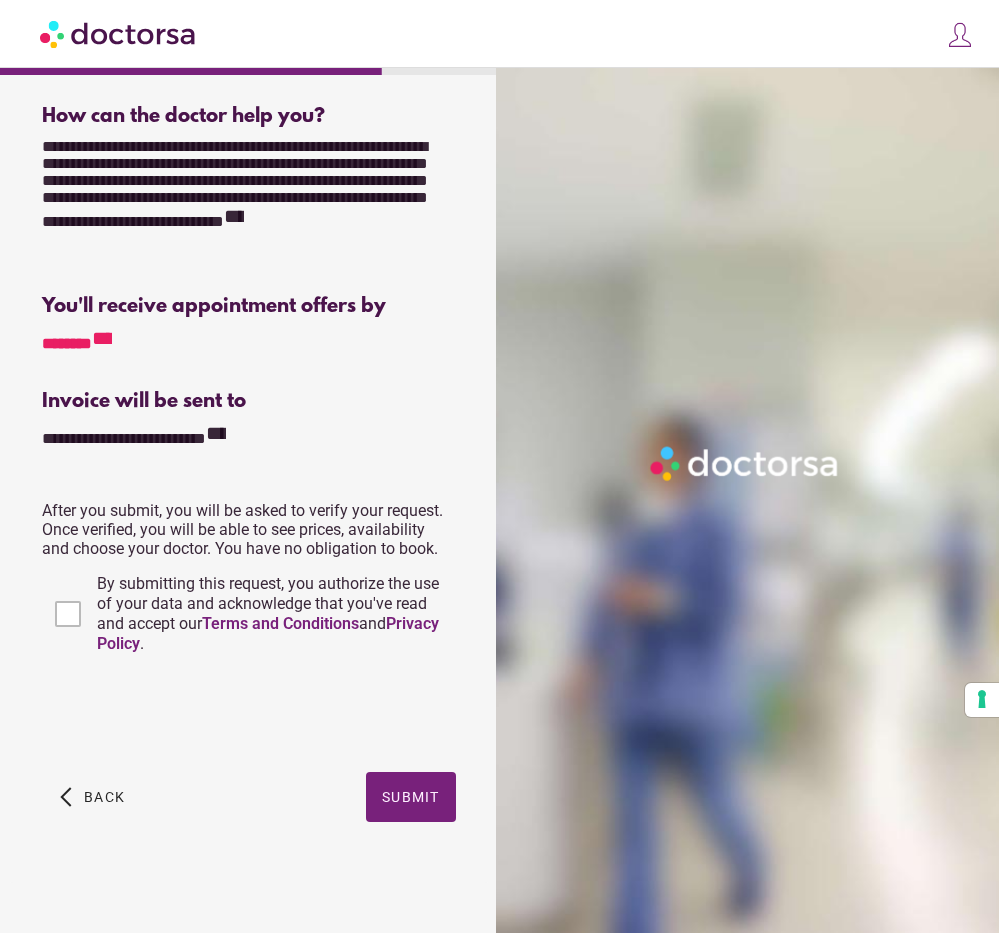 click on "**********" at bounding box center (89, 341) 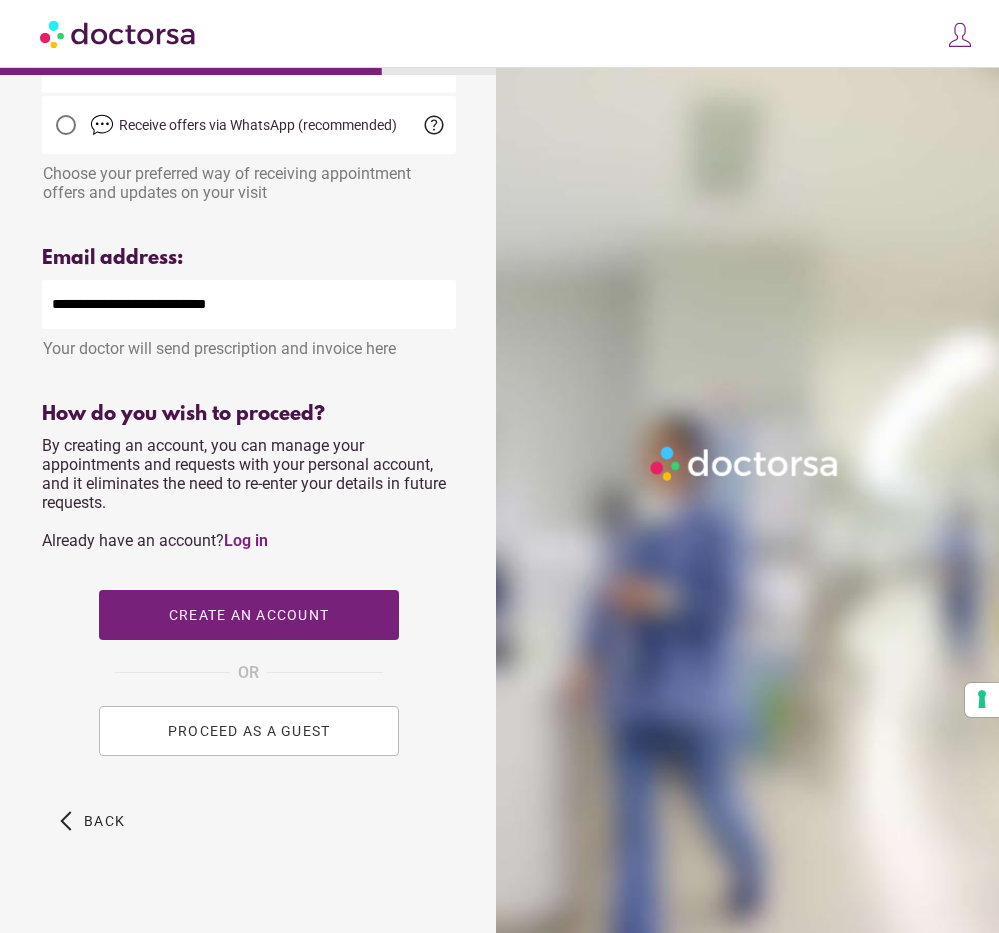 scroll, scrollTop: 627, scrollLeft: 0, axis: vertical 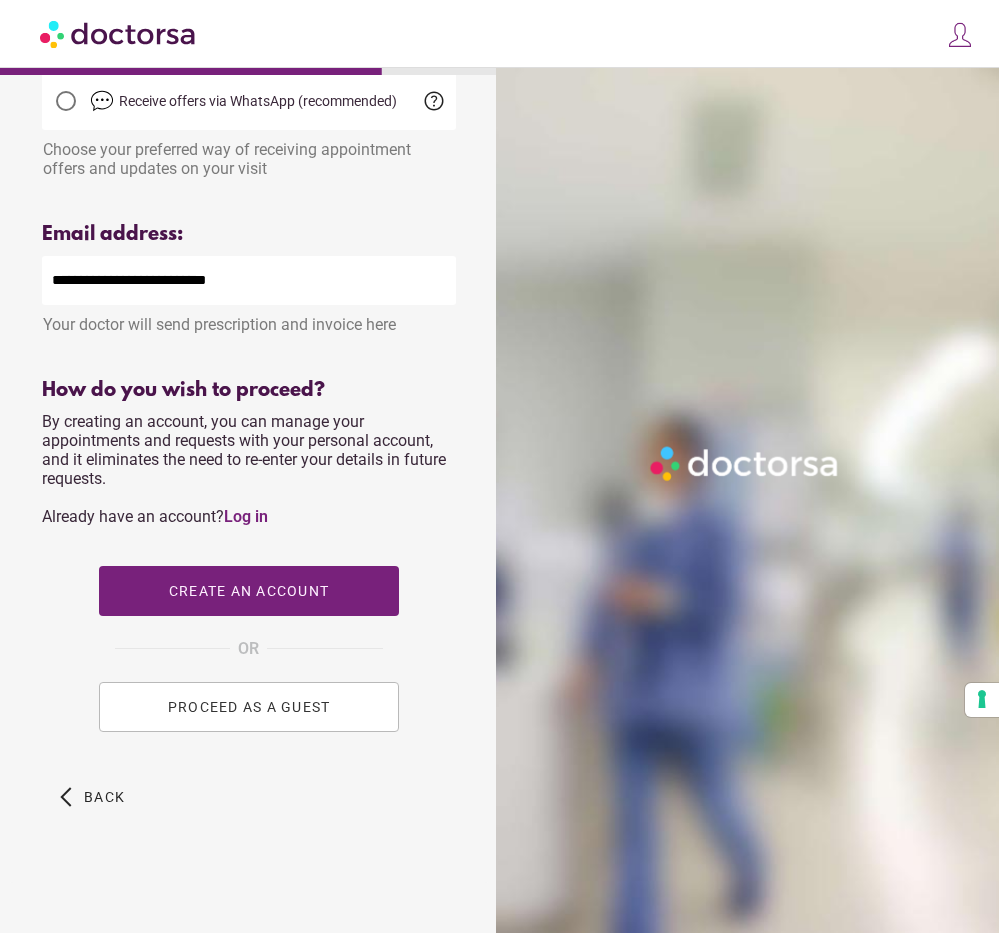 click on "PROCEED AS A GUEST" at bounding box center [249, 707] 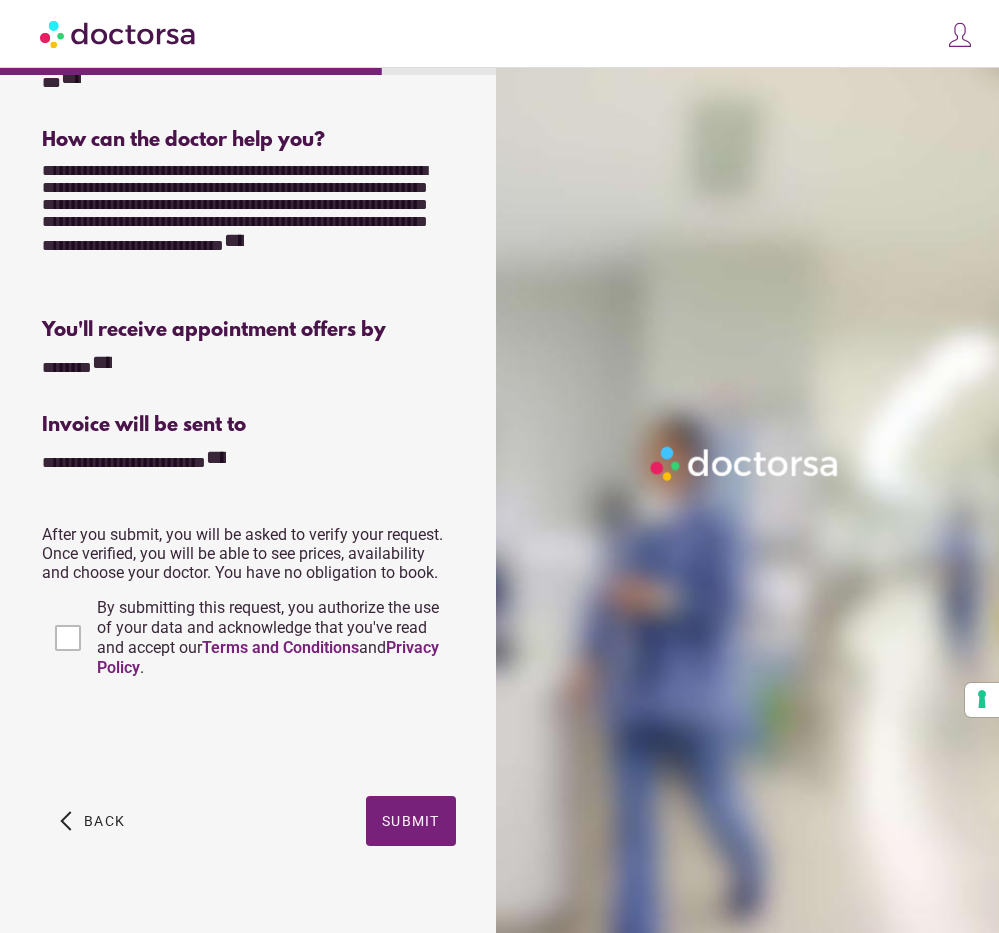 scroll, scrollTop: 357, scrollLeft: 0, axis: vertical 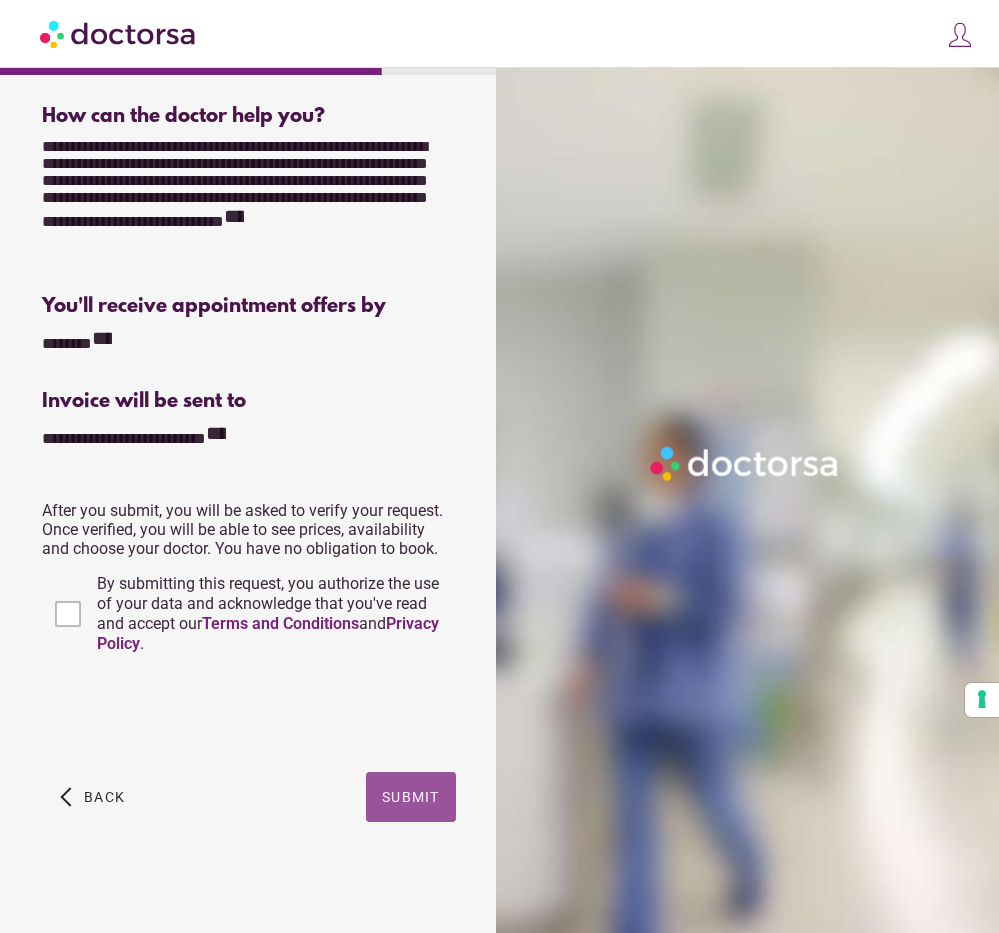 click on "Submit" at bounding box center (411, 797) 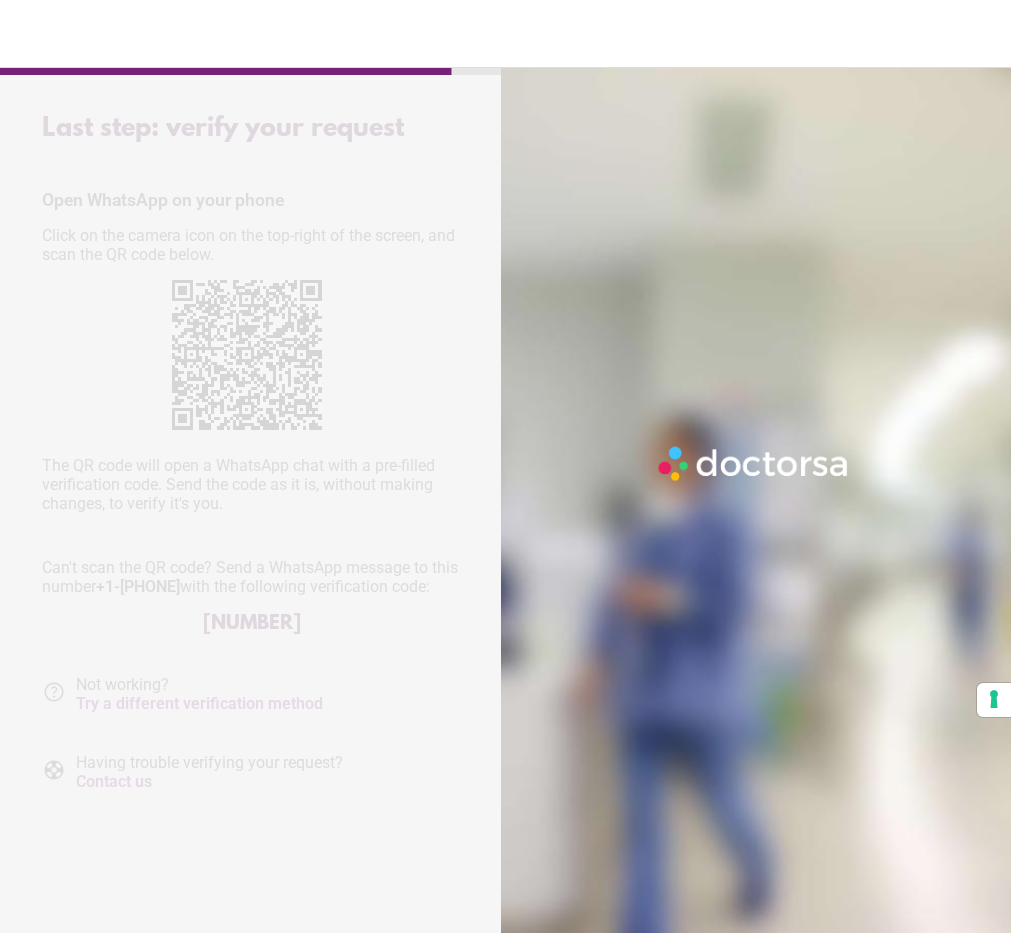 scroll, scrollTop: 0, scrollLeft: 0, axis: both 